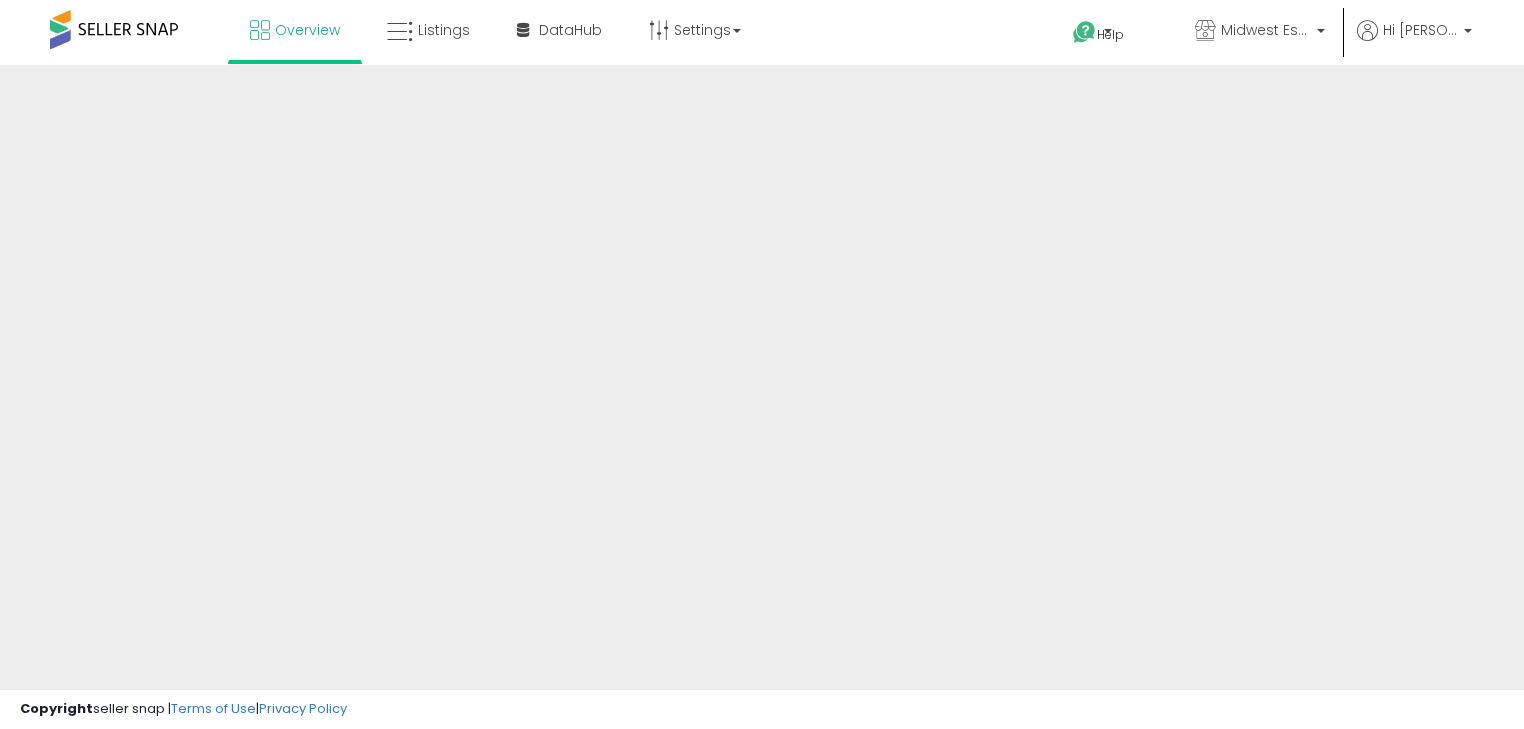 scroll, scrollTop: 0, scrollLeft: 0, axis: both 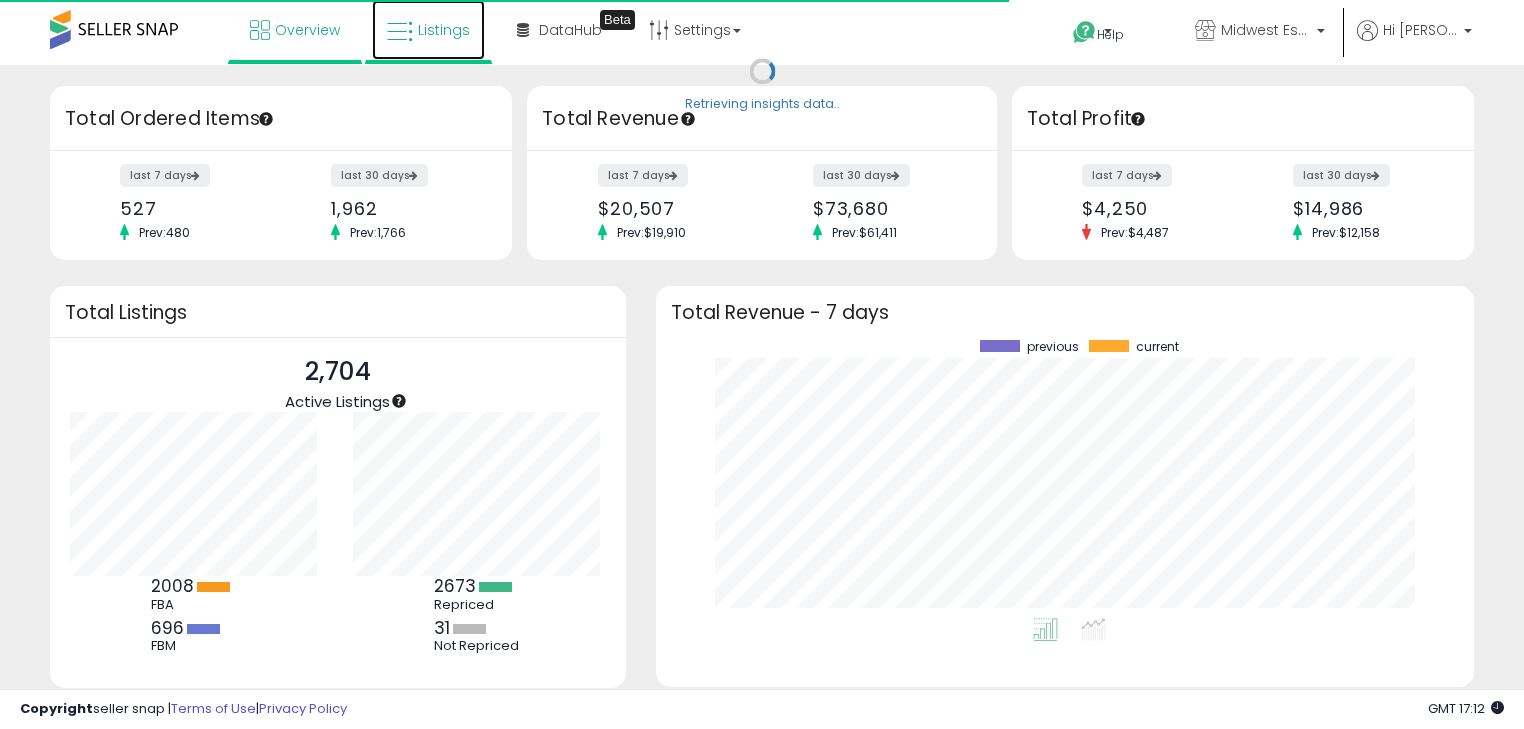 click on "Listings" at bounding box center [444, 30] 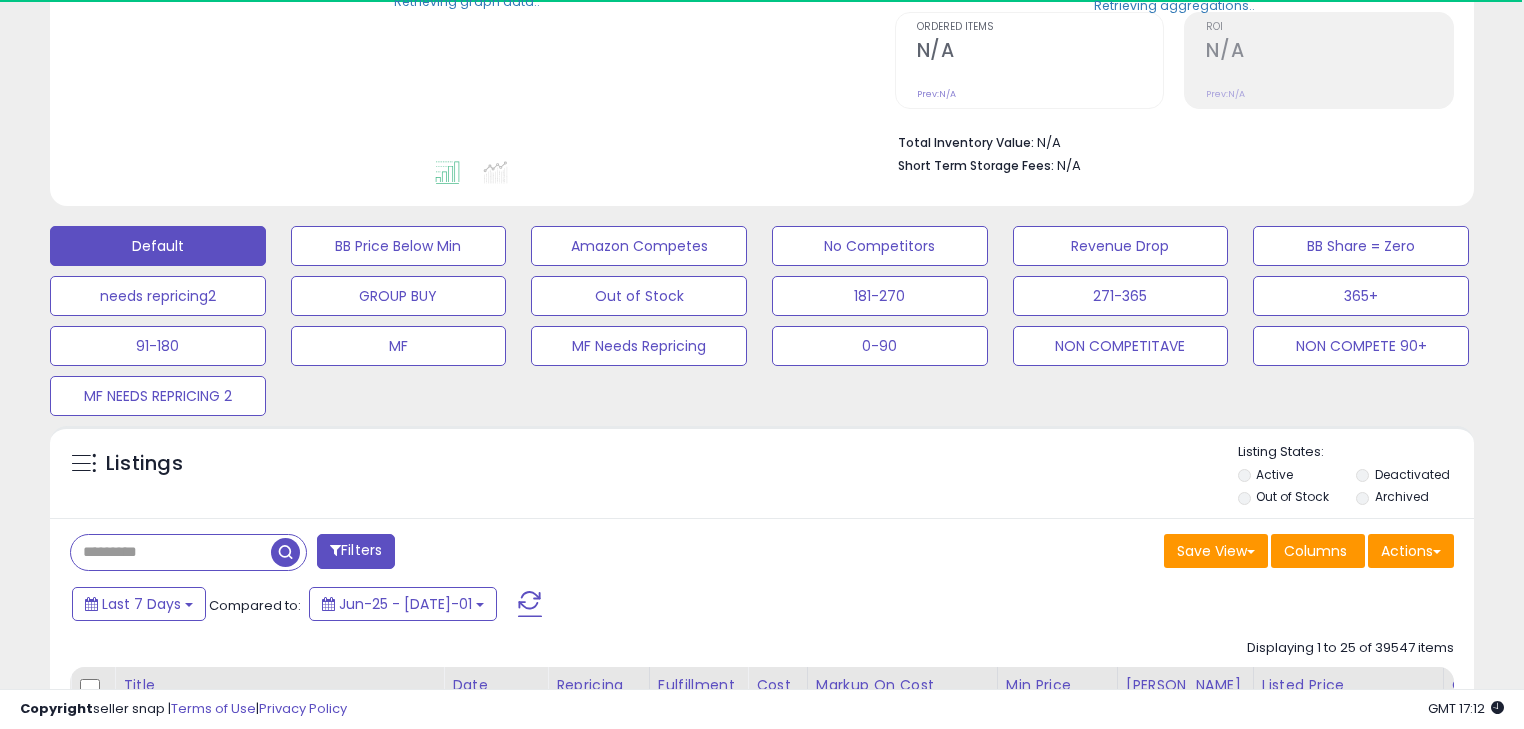 scroll, scrollTop: 400, scrollLeft: 0, axis: vertical 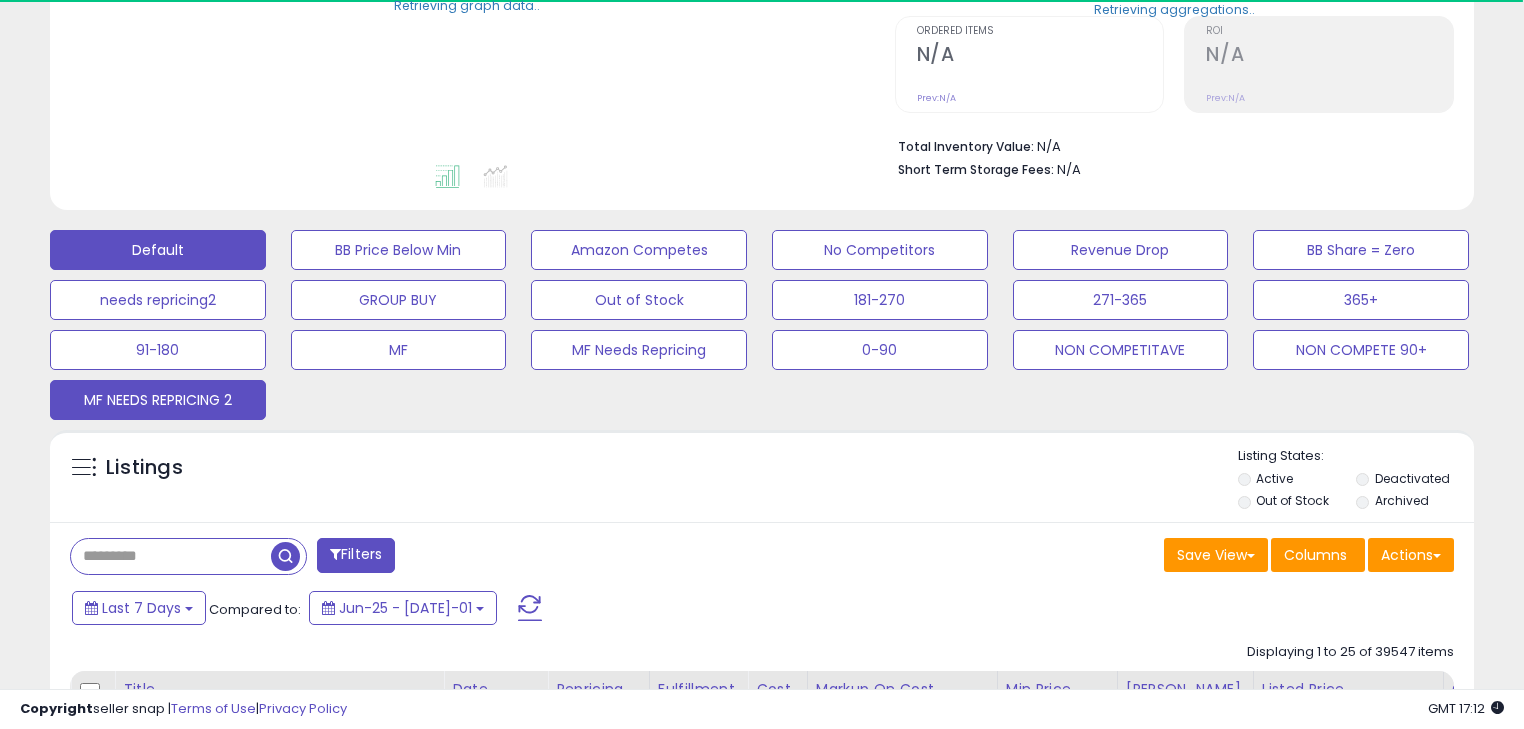 click on "MF NEEDS REPRICING 2" at bounding box center (399, 250) 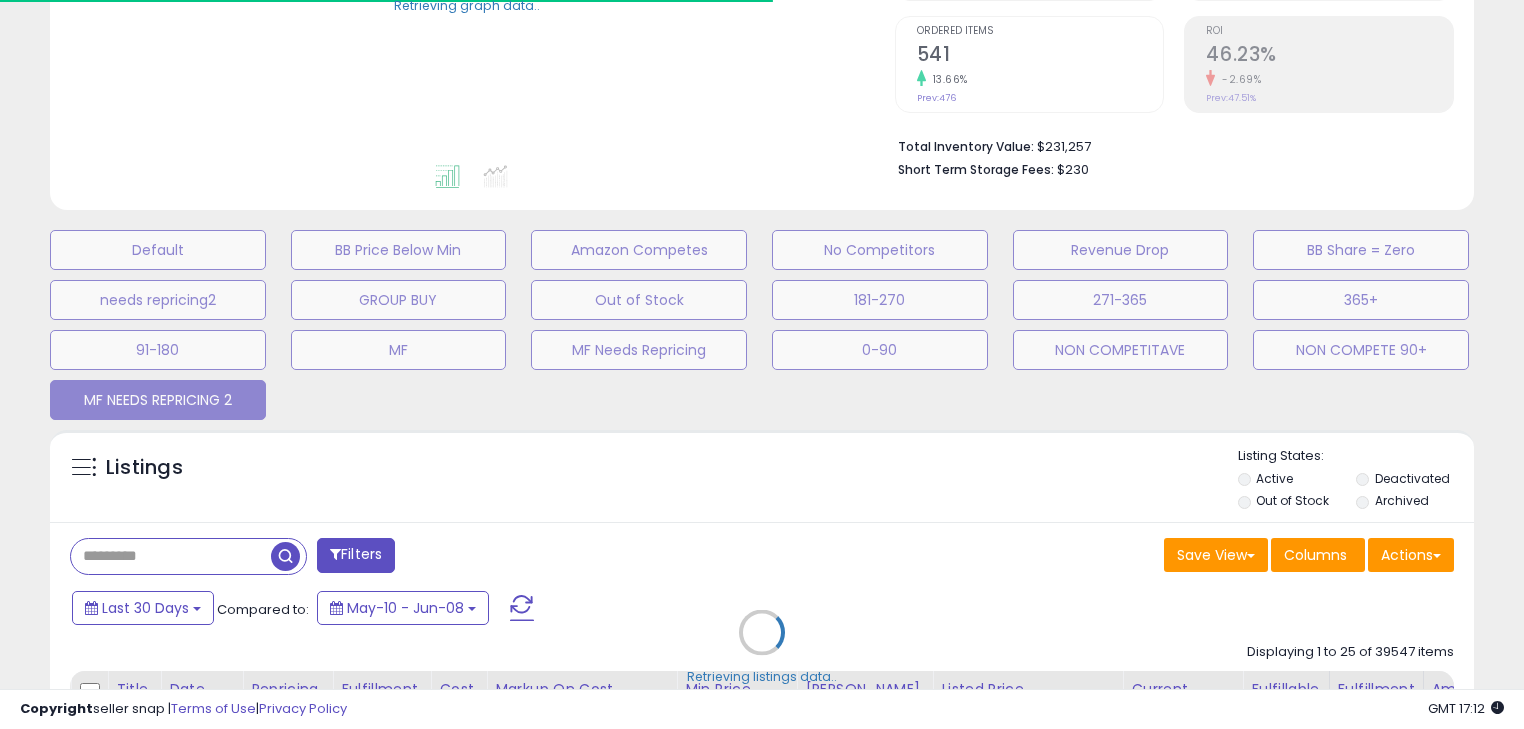 select on "**" 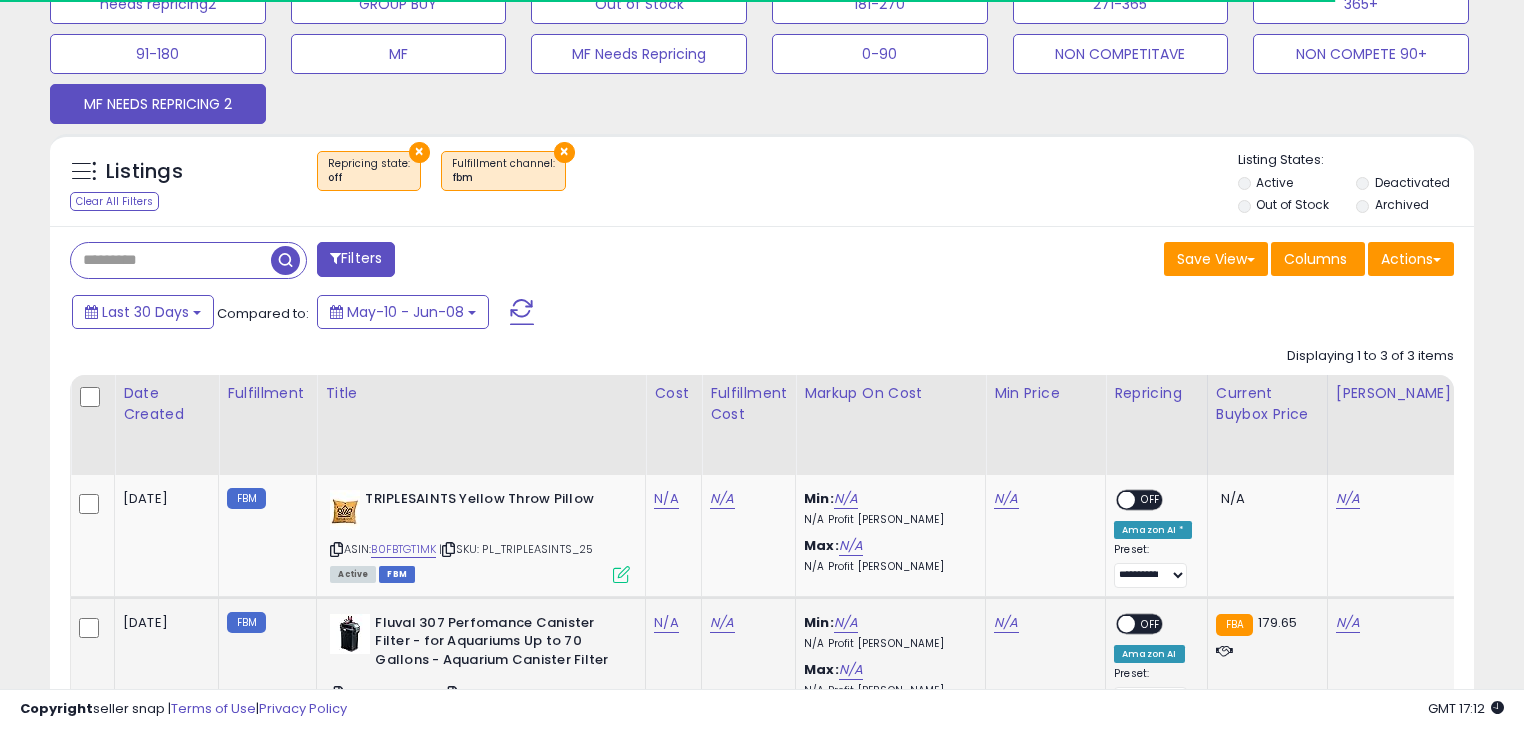 scroll, scrollTop: 880, scrollLeft: 0, axis: vertical 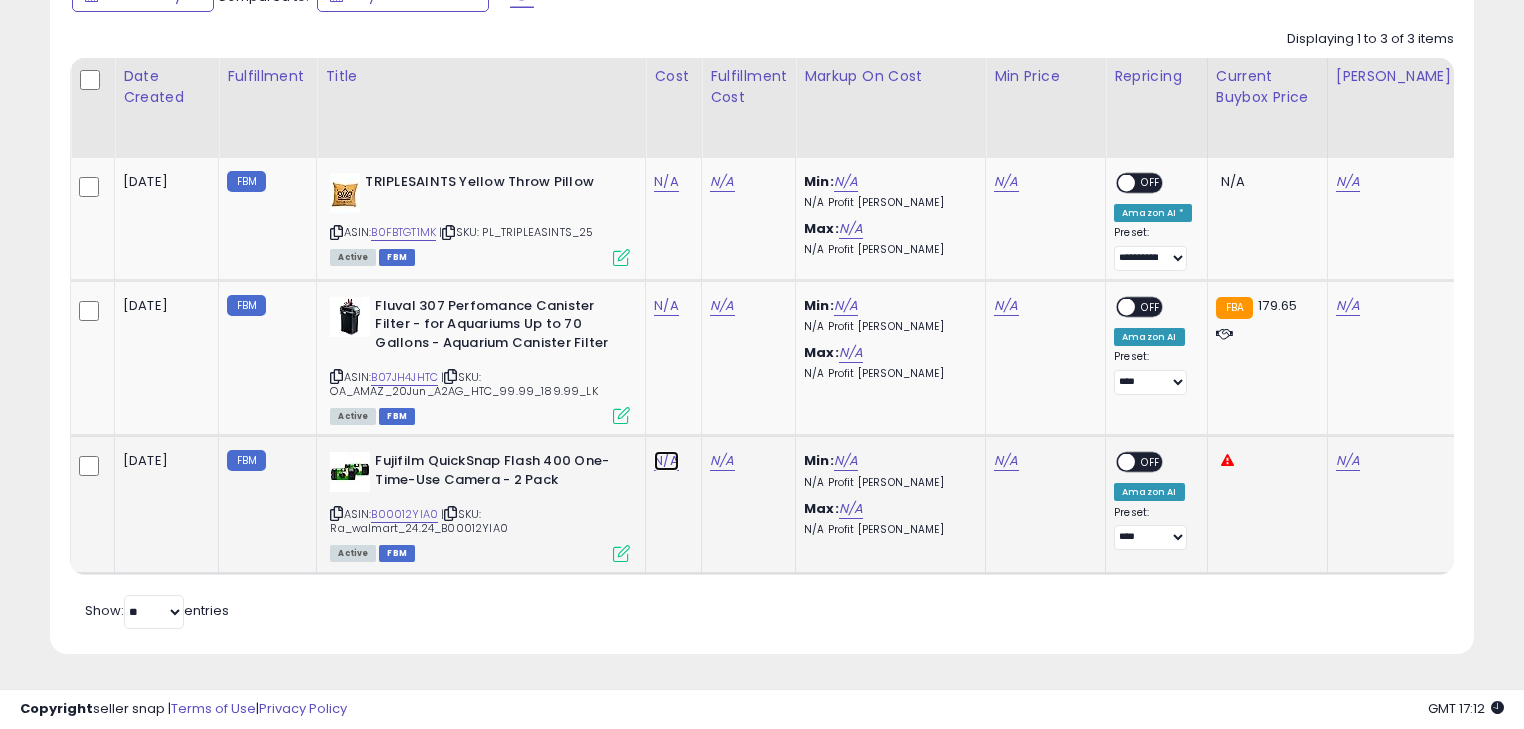click on "N/A" at bounding box center (666, 182) 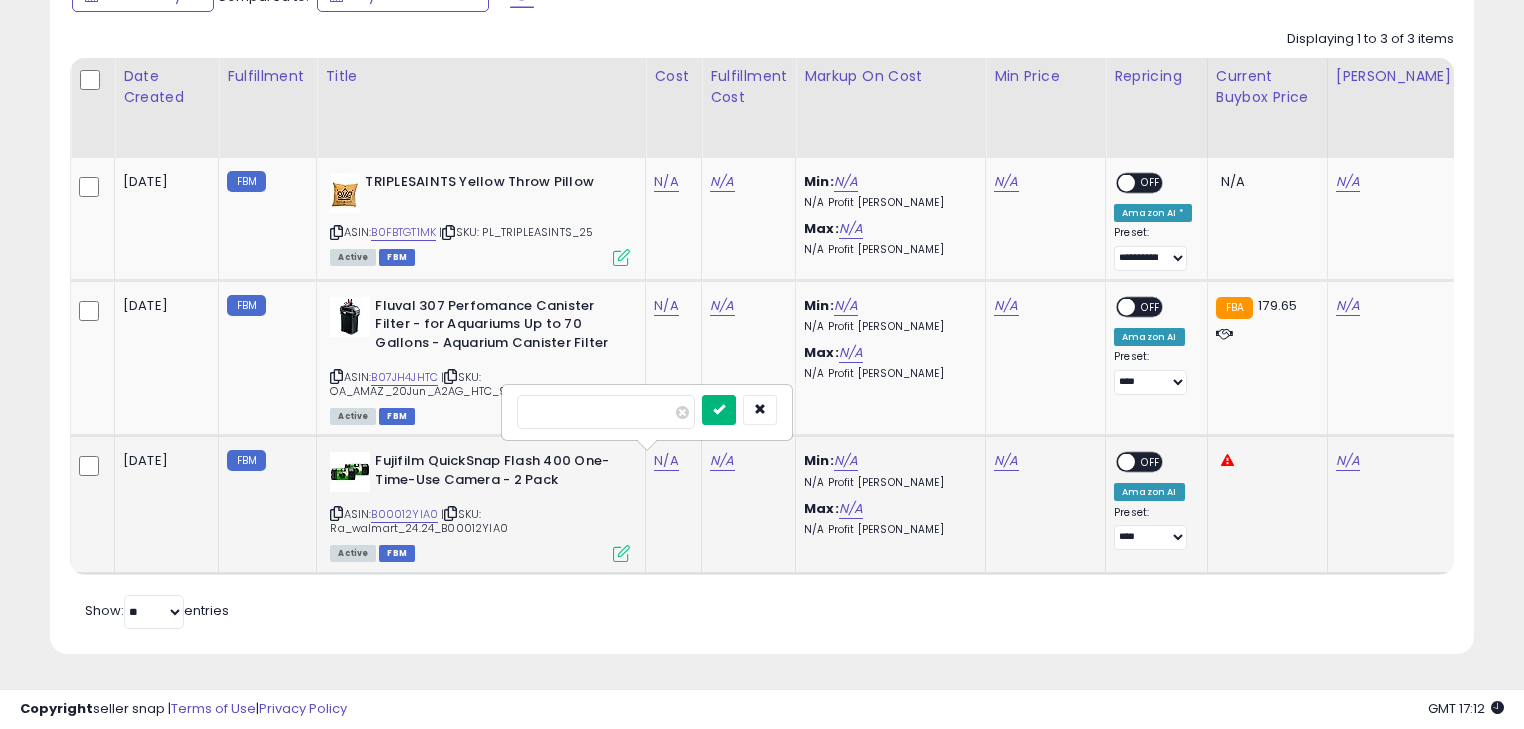 type on "*****" 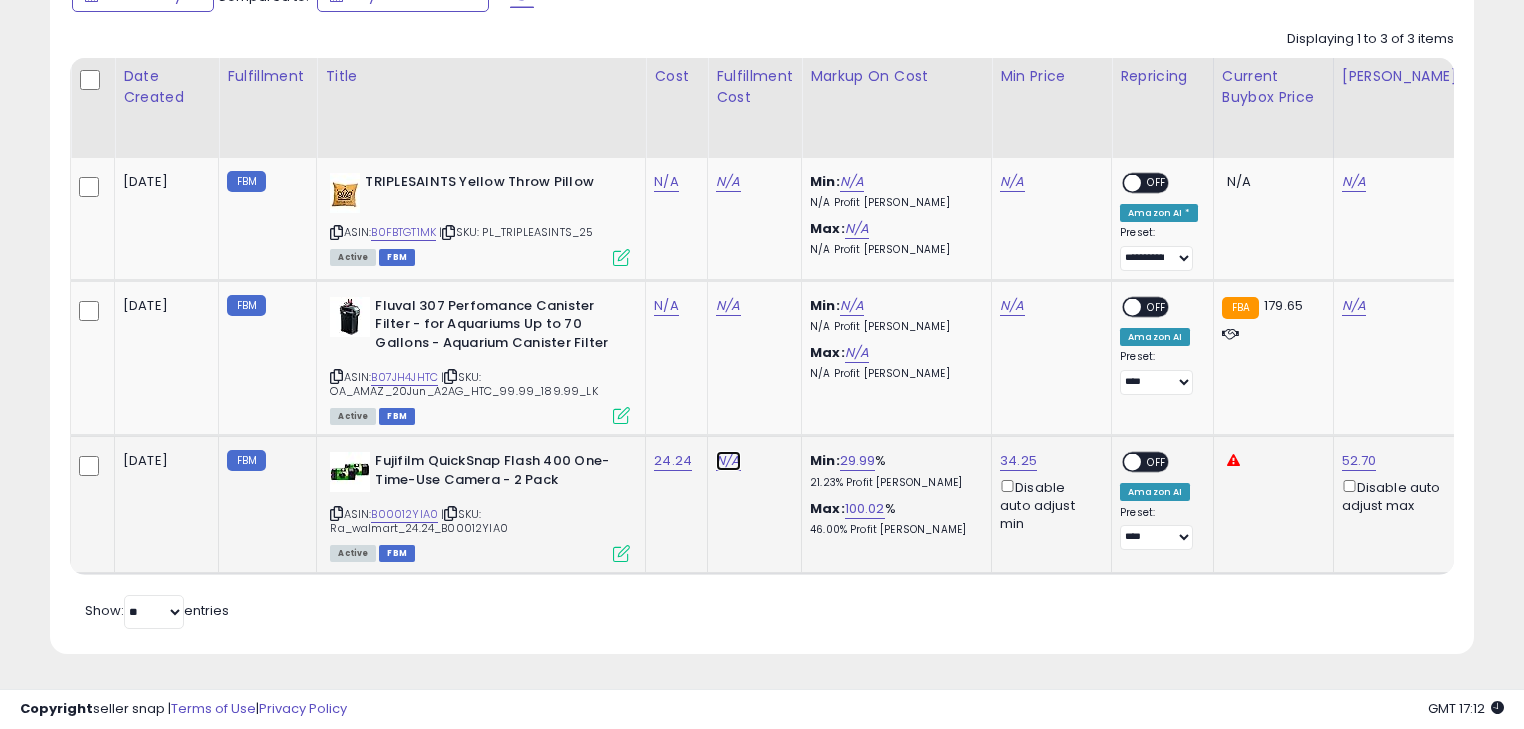 click on "N/A" at bounding box center [728, 182] 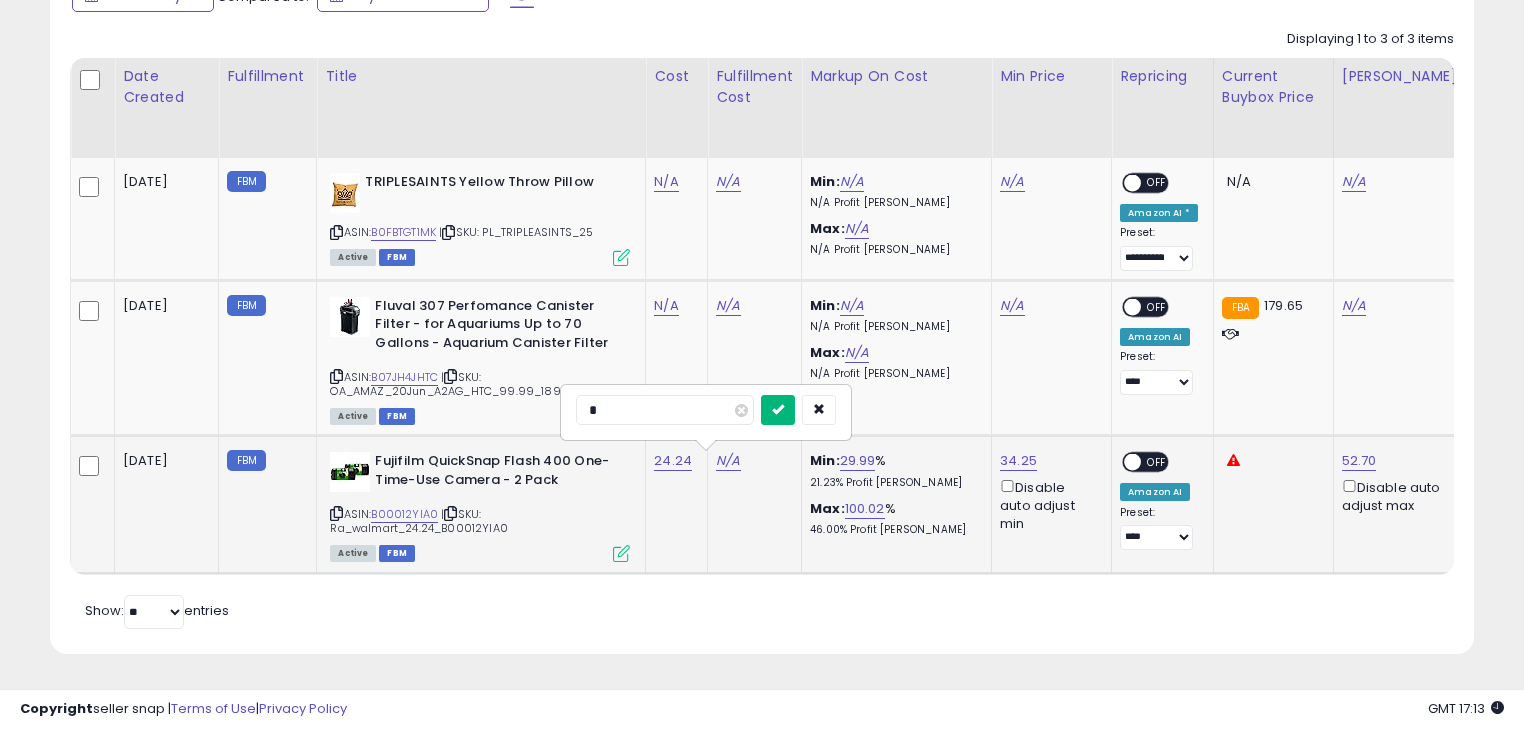 type on "*" 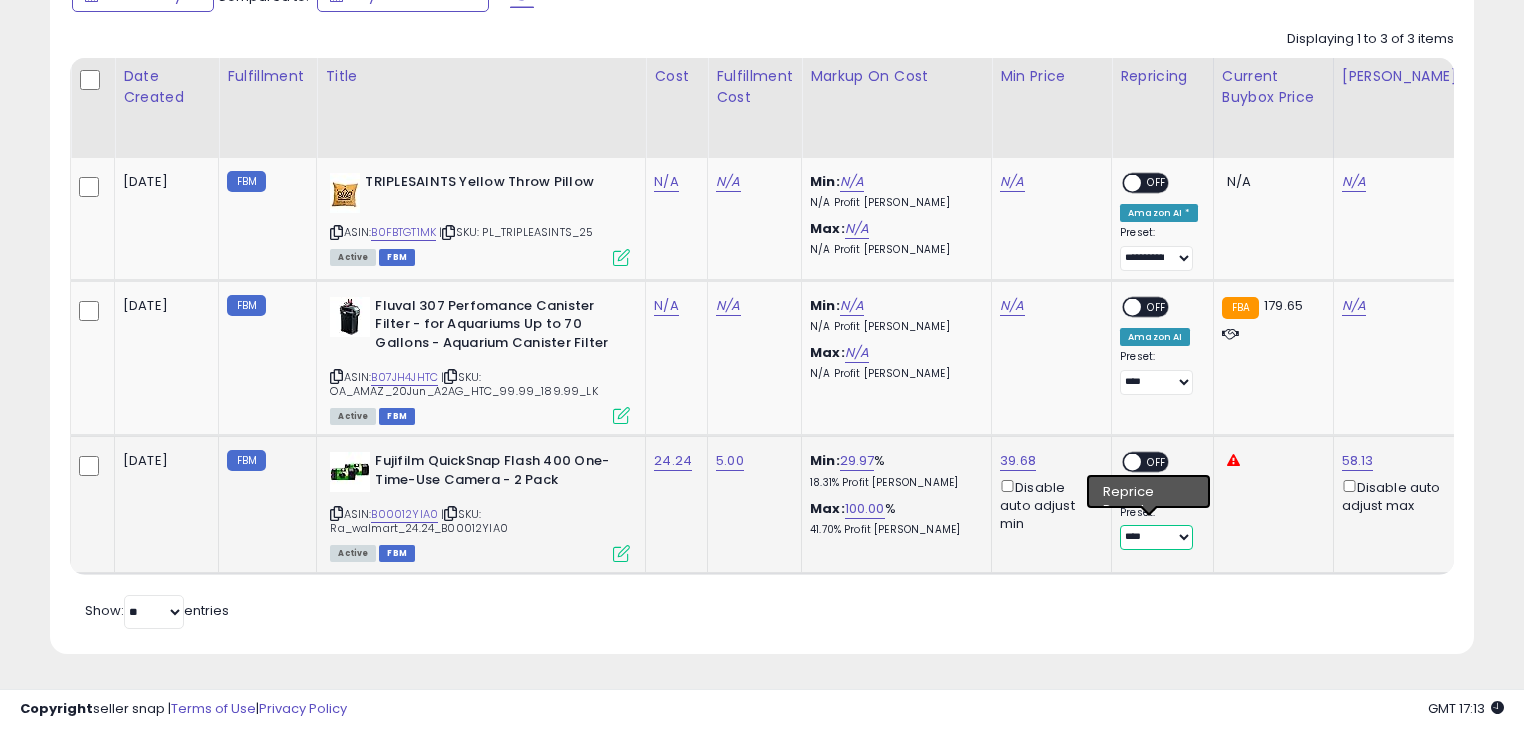 click on "**********" at bounding box center [1156, 537] 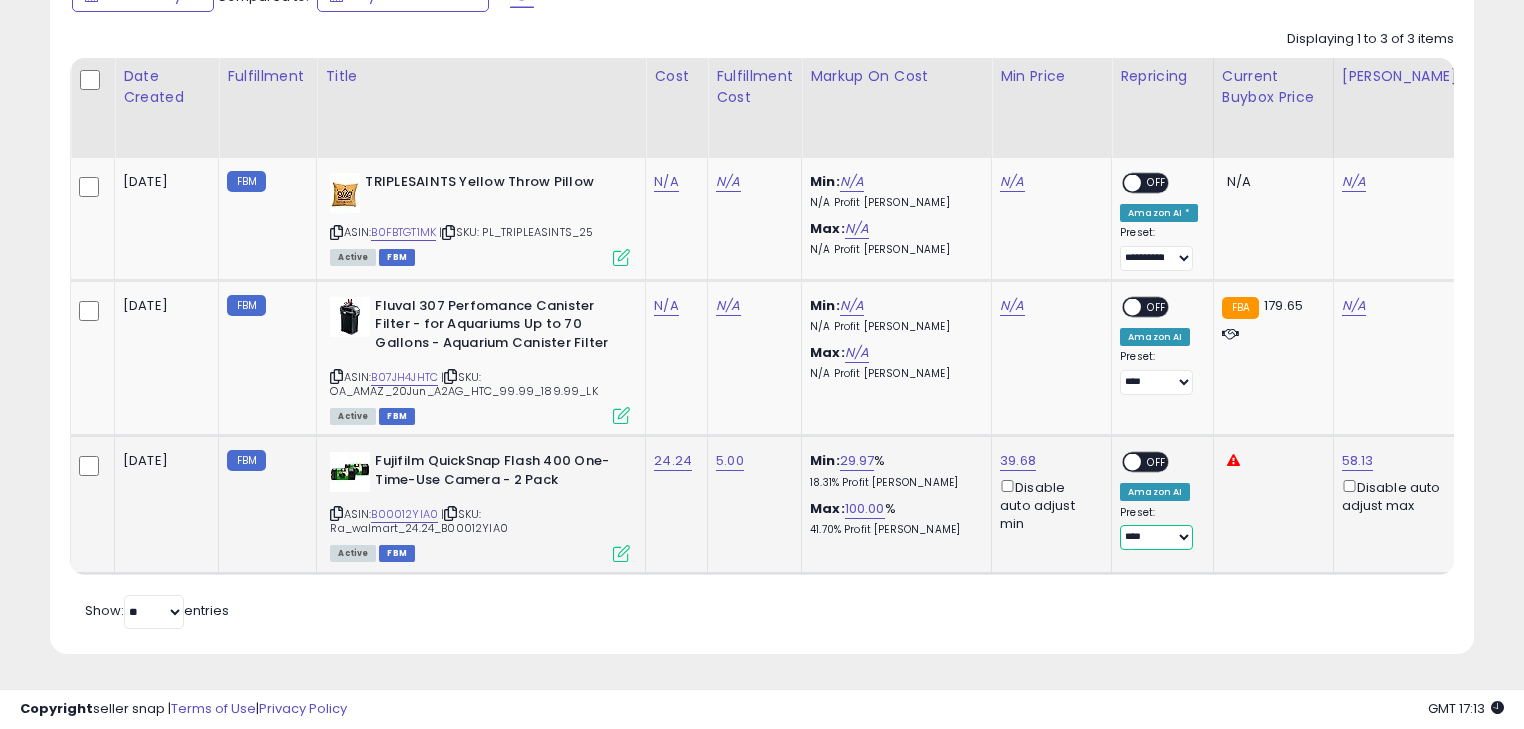 select on "**********" 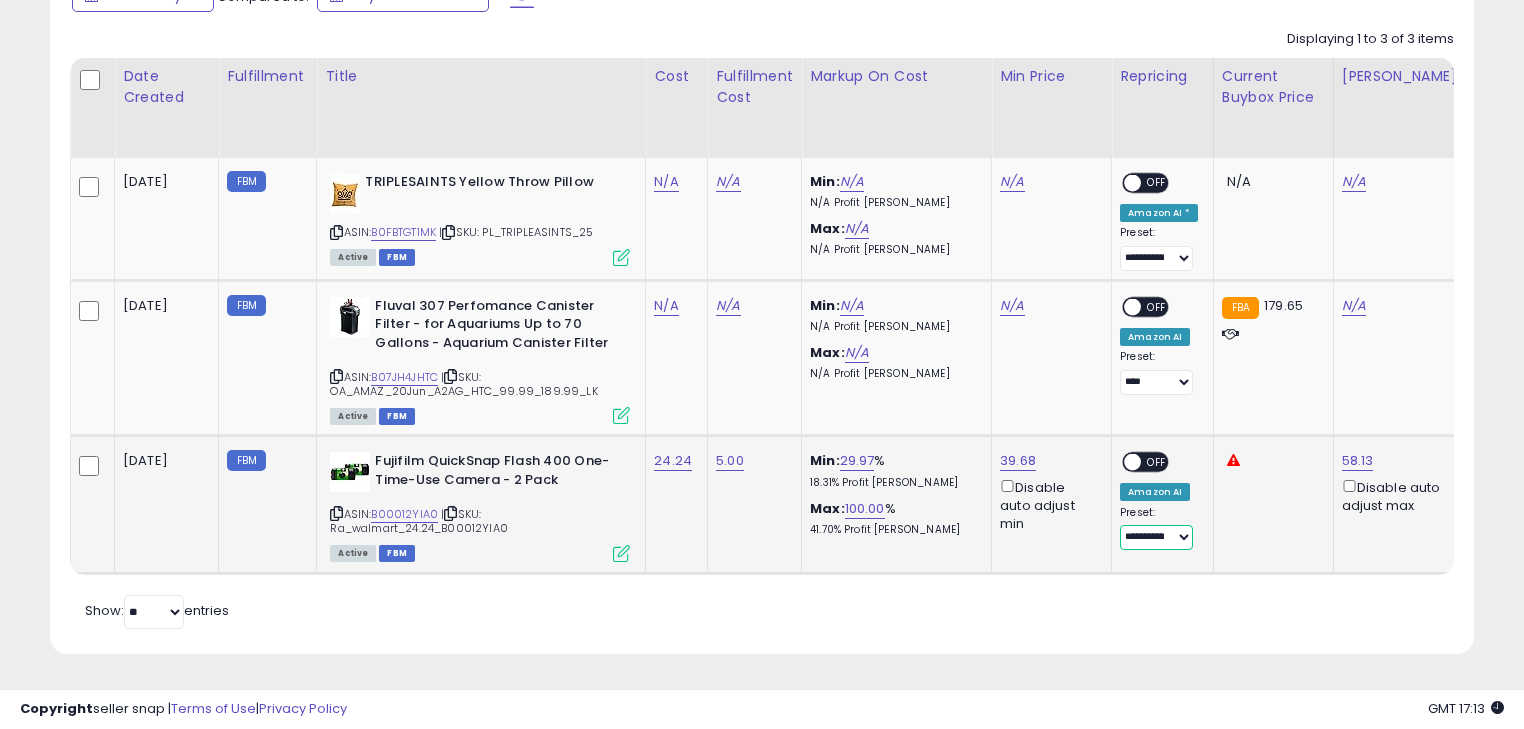 click on "**********" at bounding box center [1156, 537] 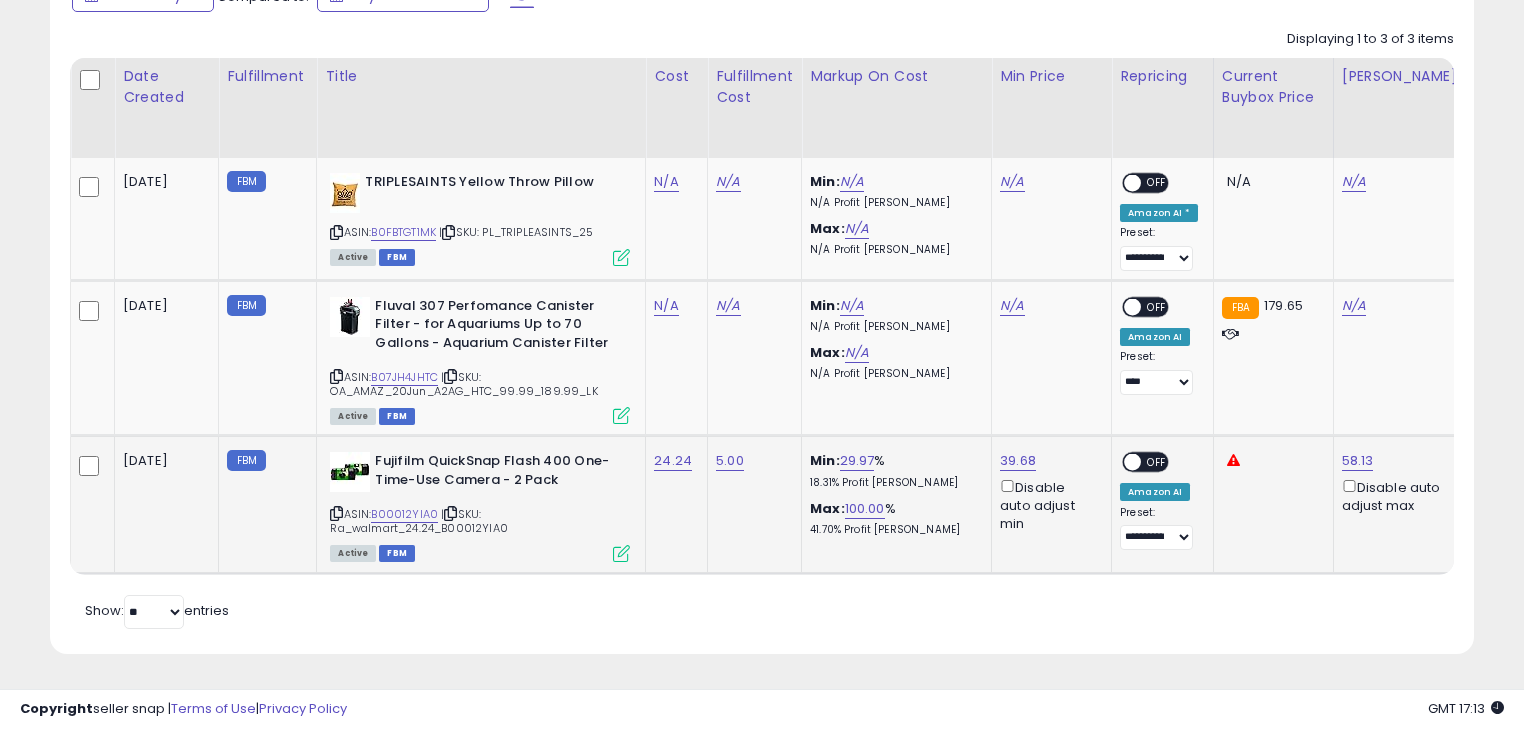 click on "OFF" at bounding box center [1157, 462] 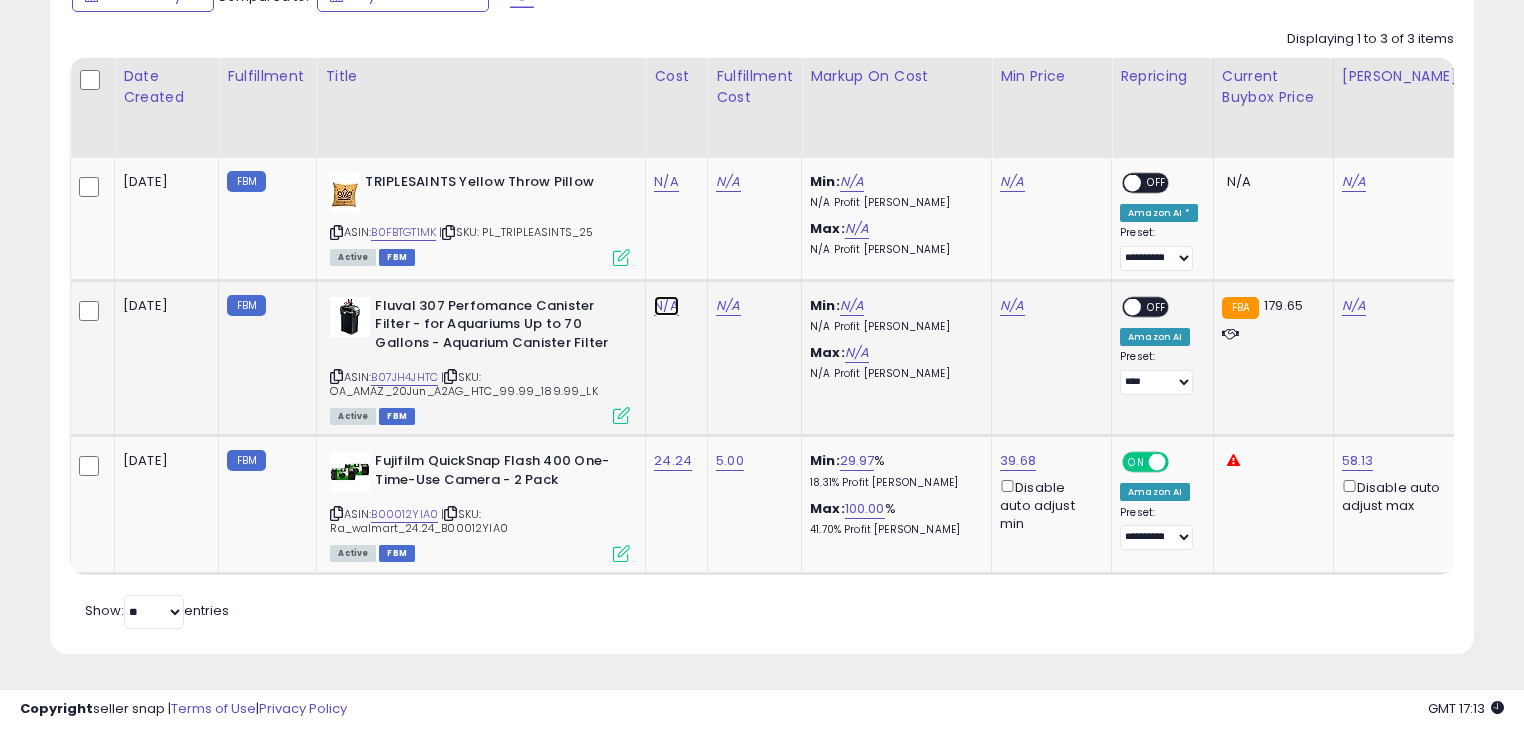 click on "N/A" at bounding box center [666, 182] 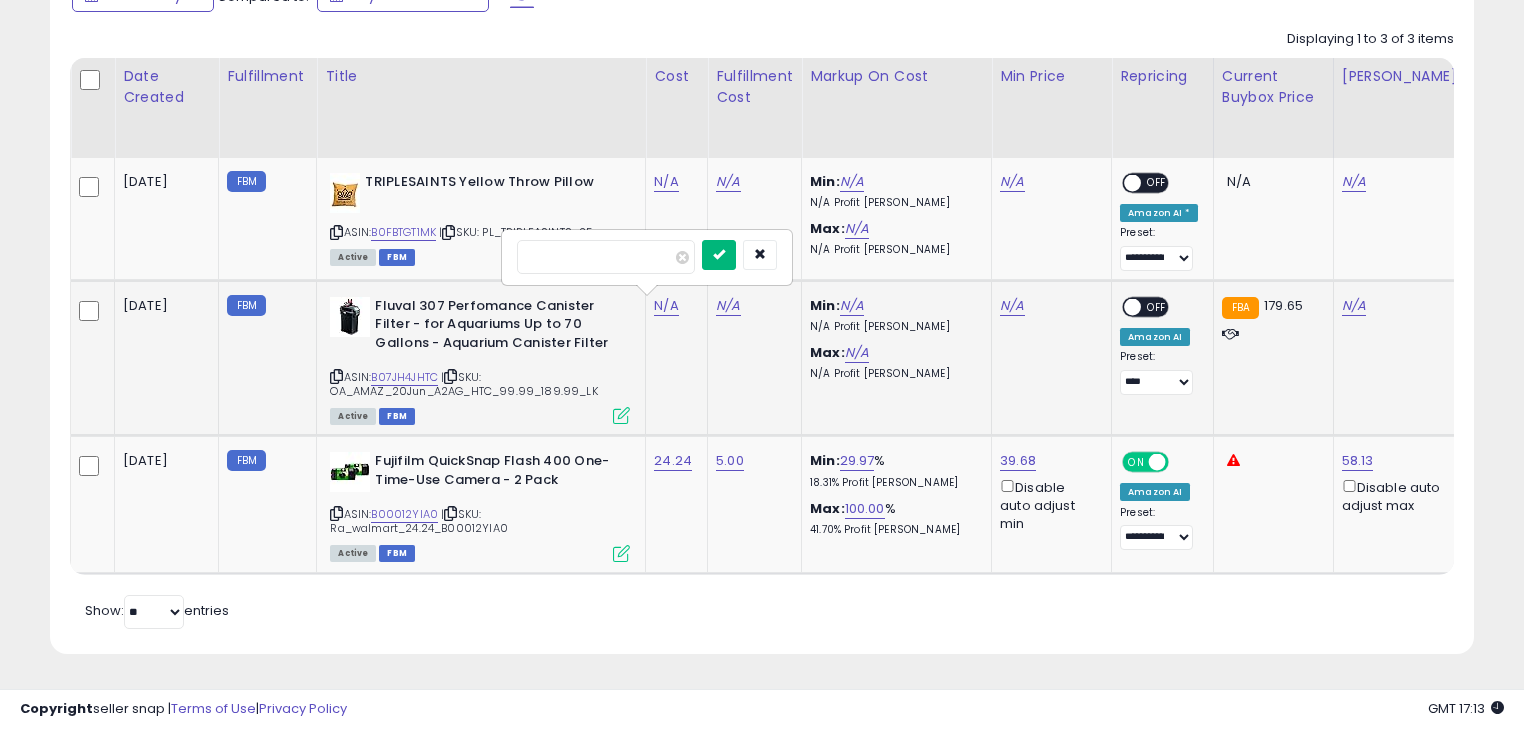 type on "*****" 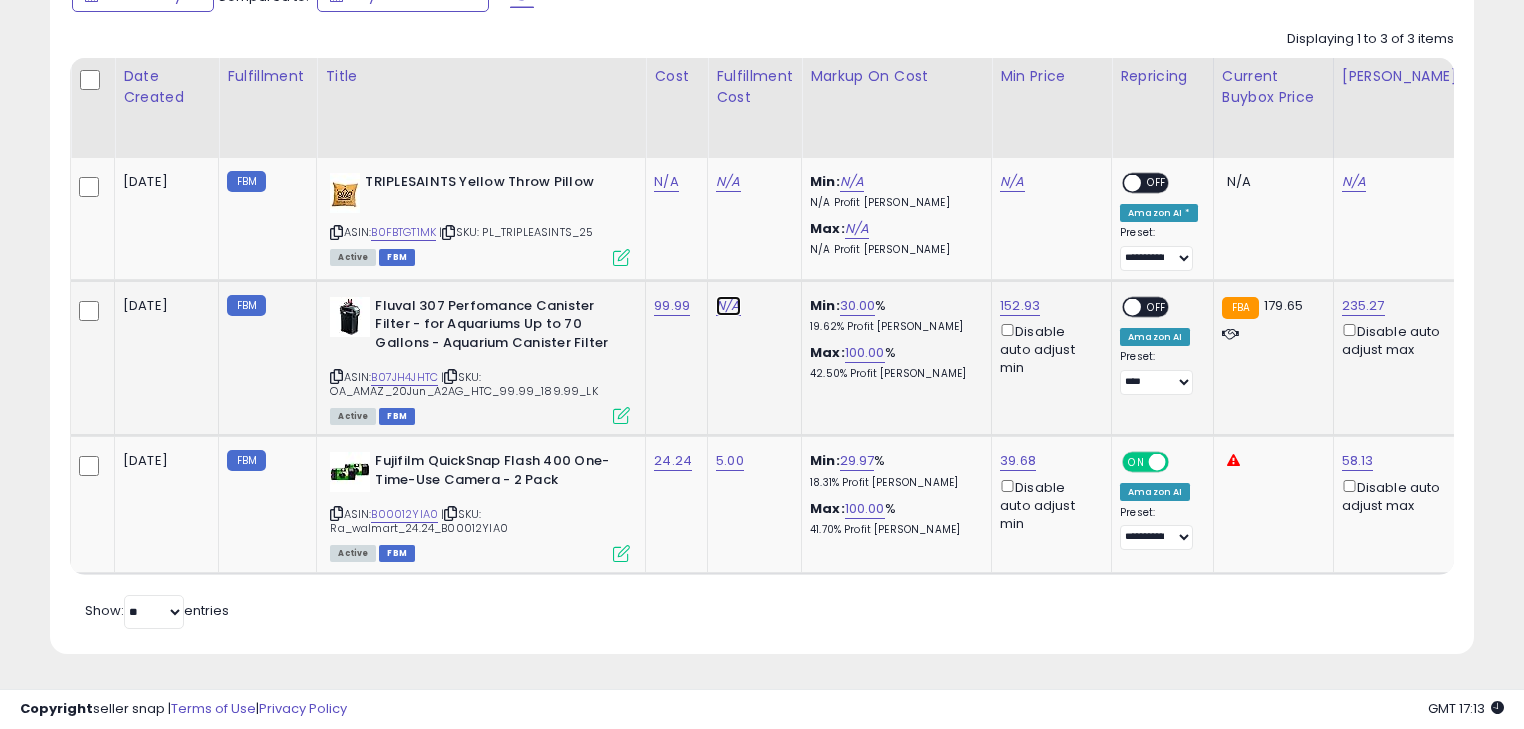 click on "N/A" at bounding box center [728, 182] 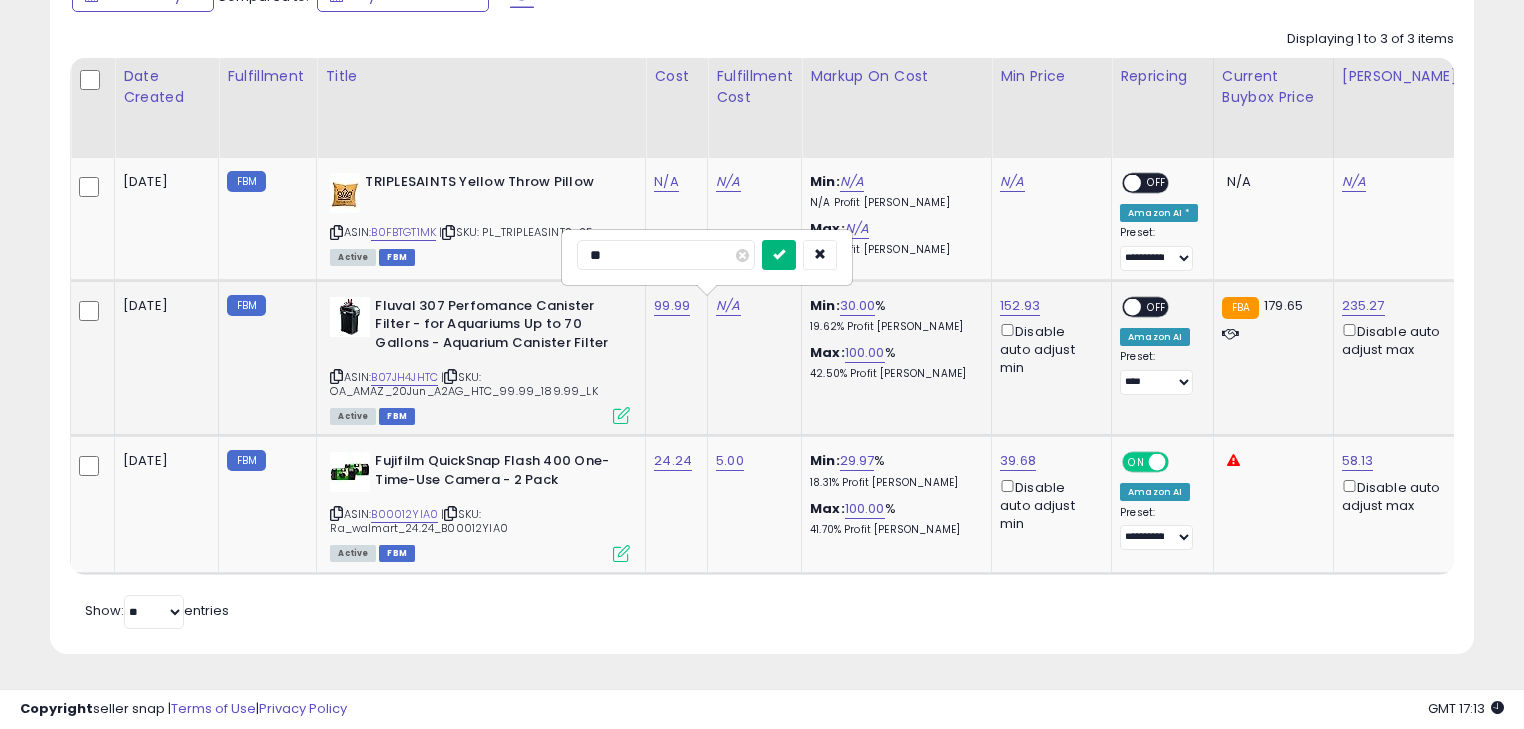 type on "**" 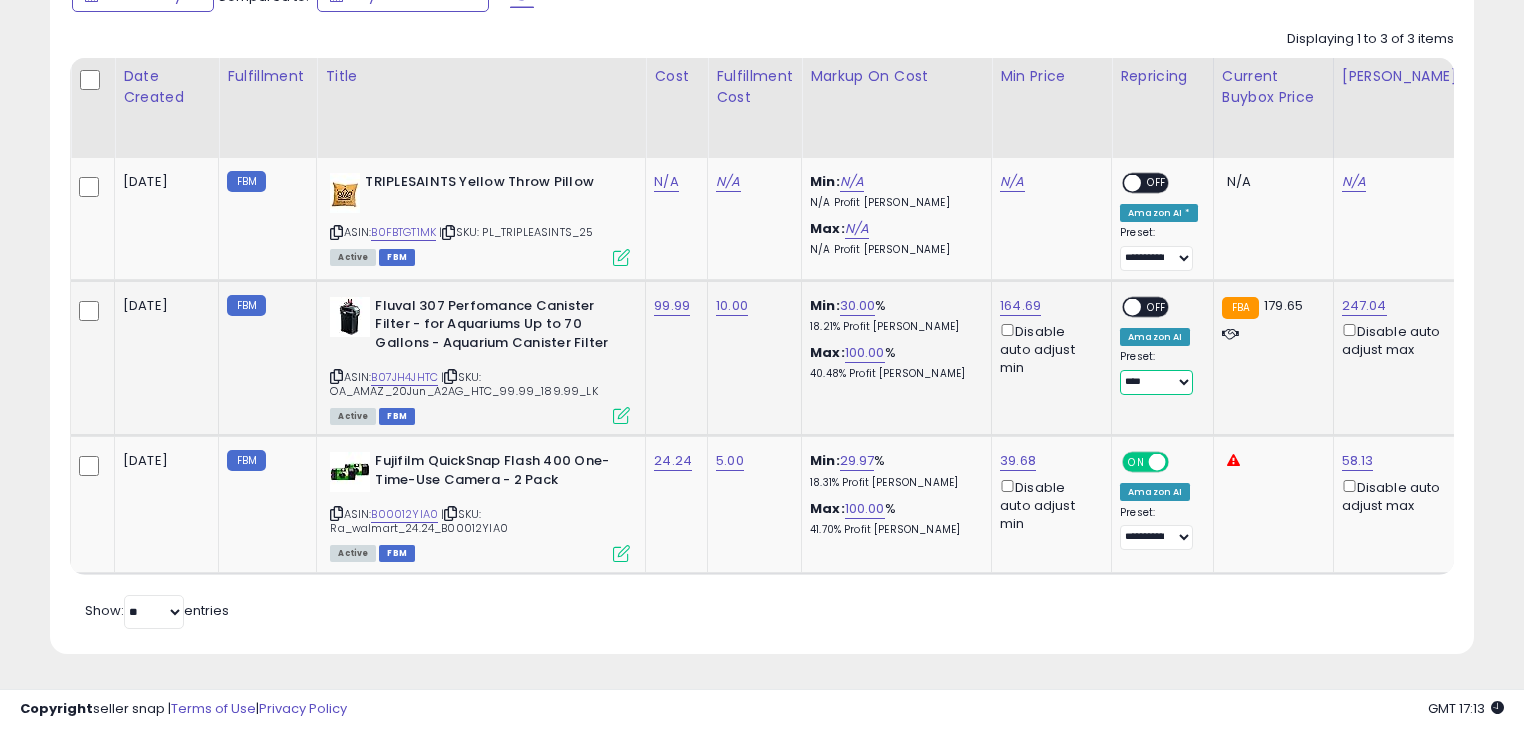 click on "**********" at bounding box center [1156, 382] 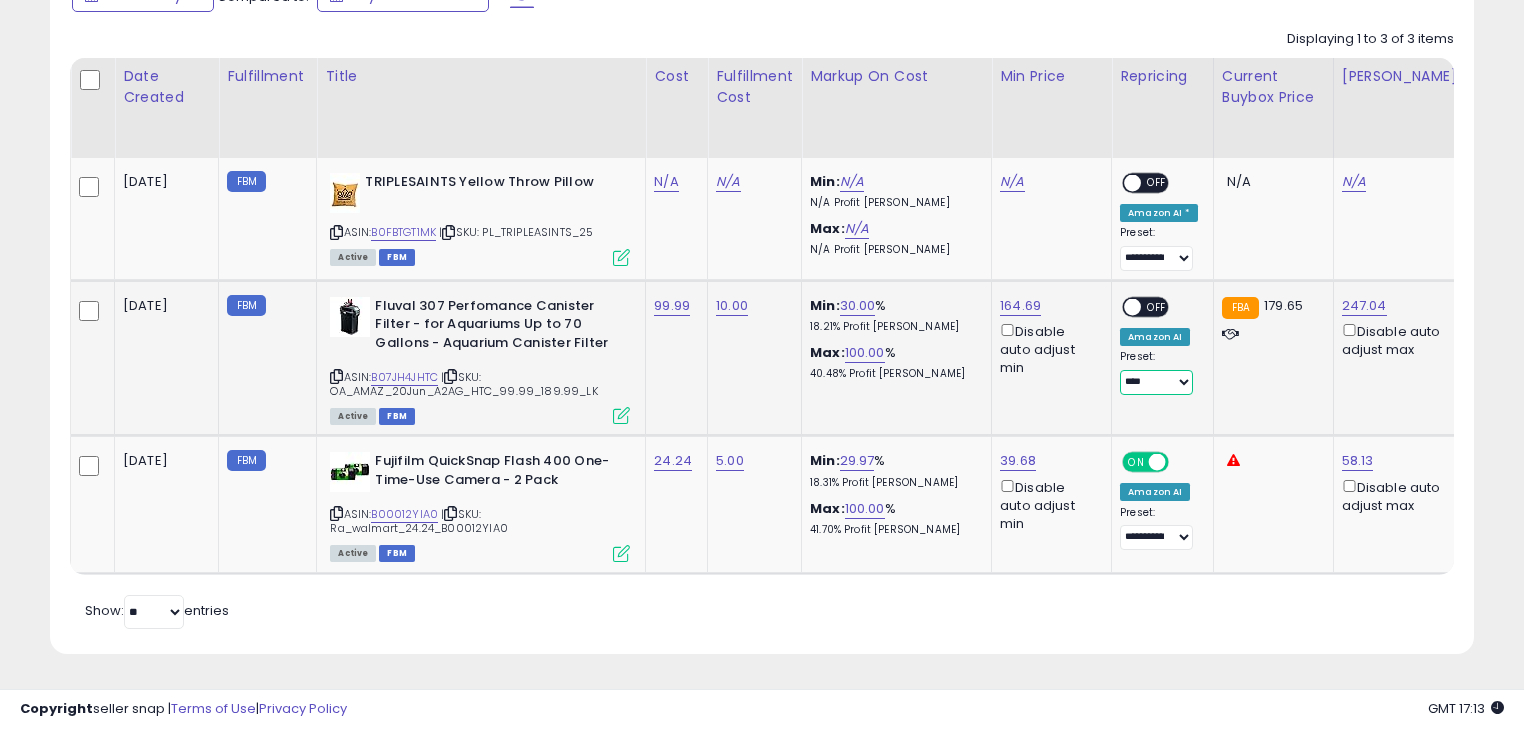 select on "**********" 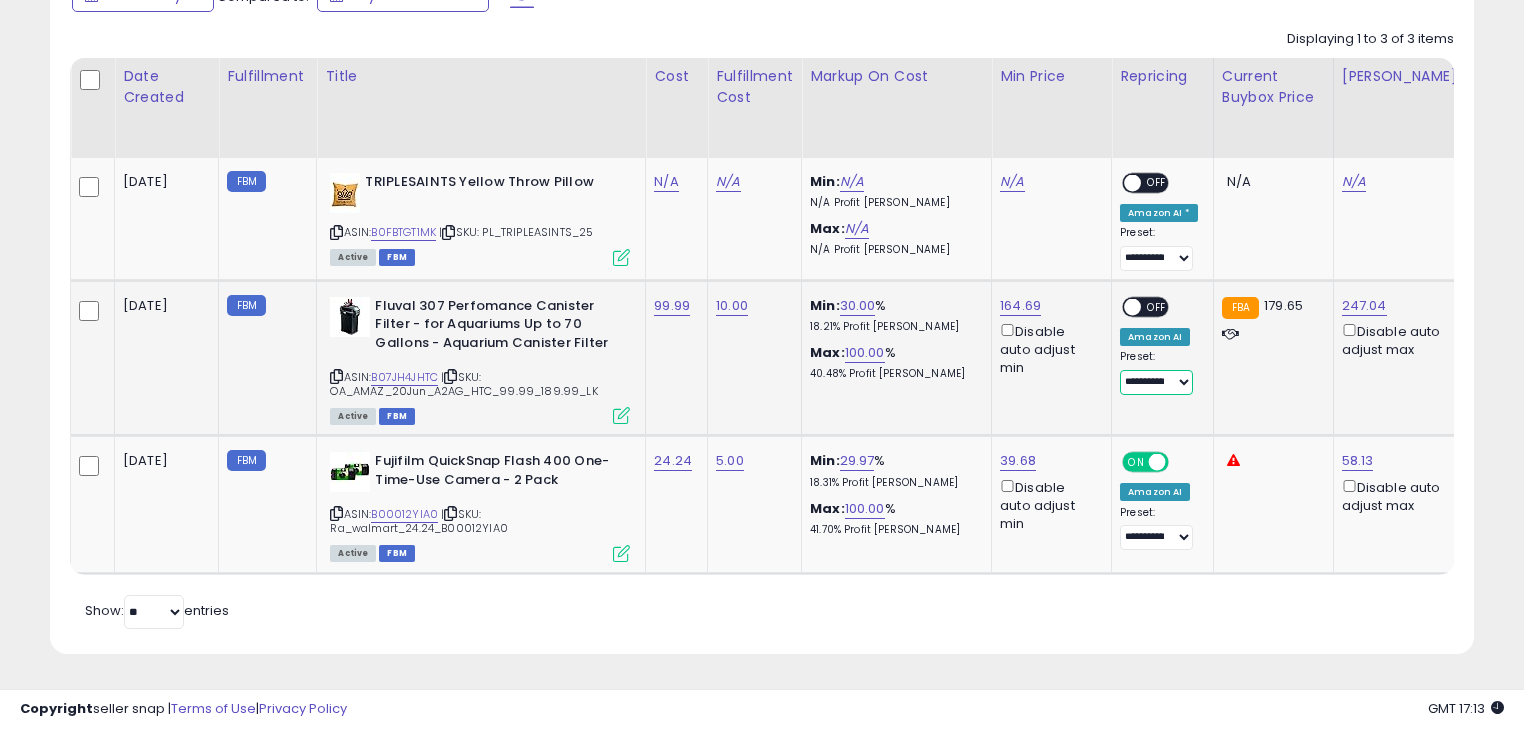 click on "**********" at bounding box center (1156, 382) 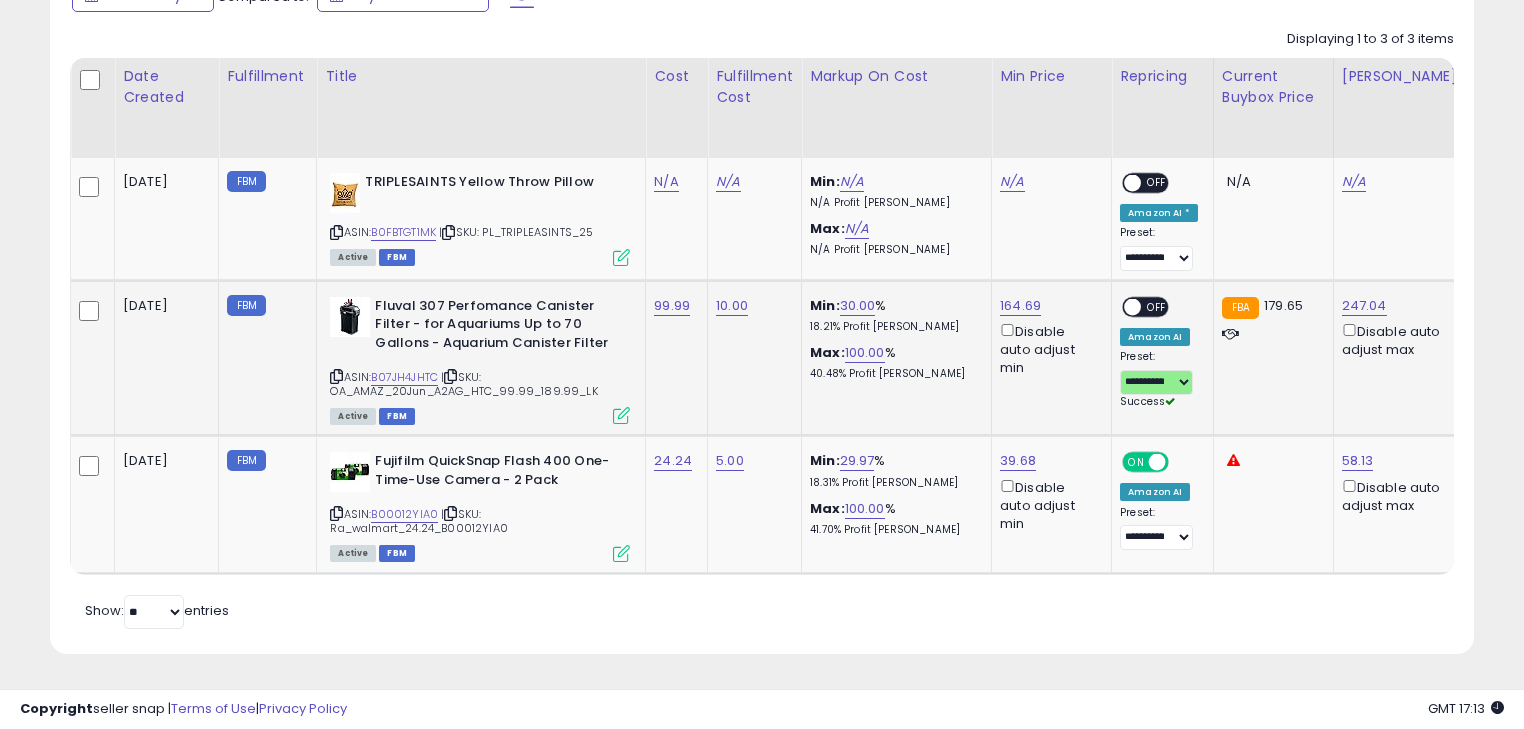 click on "OFF" at bounding box center [1157, 306] 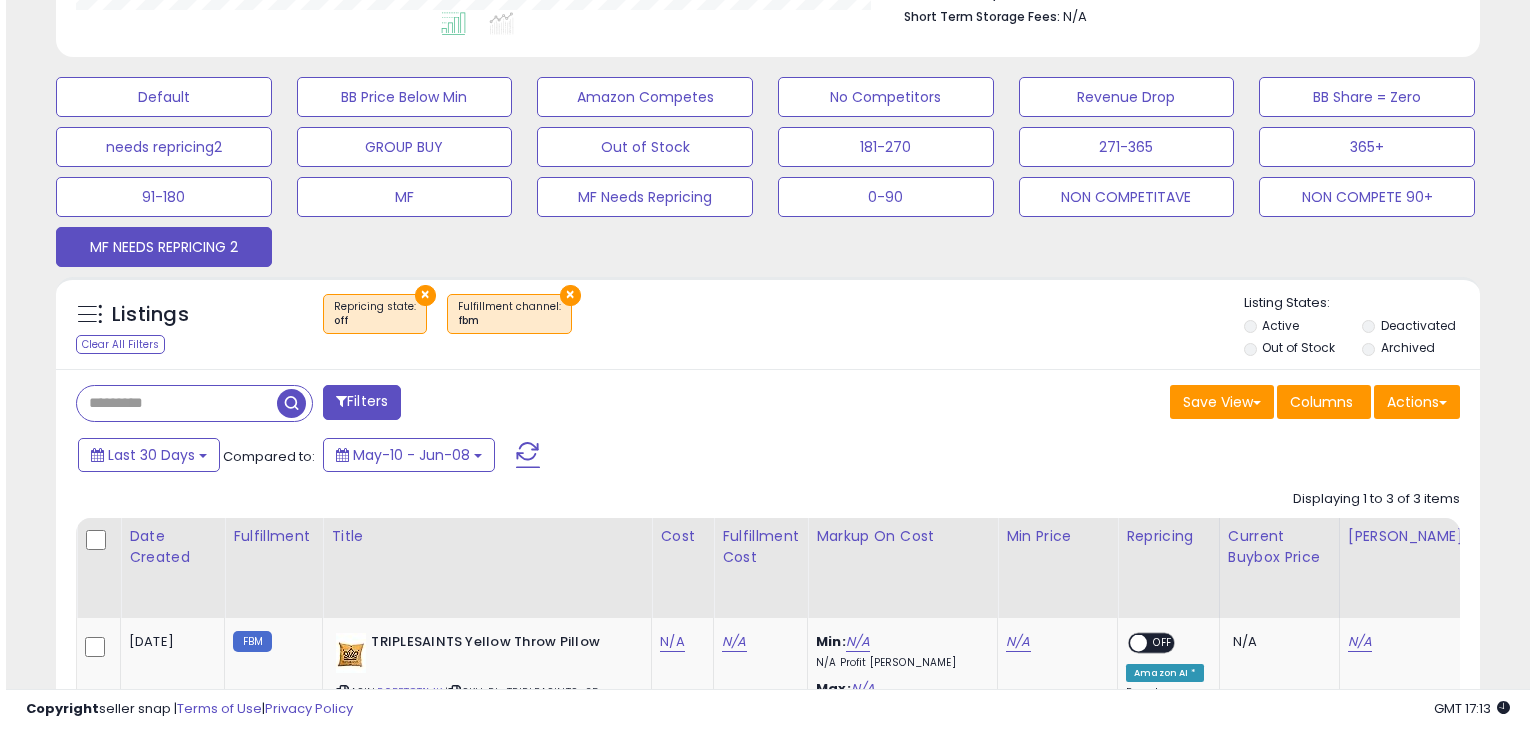 scroll, scrollTop: 541, scrollLeft: 0, axis: vertical 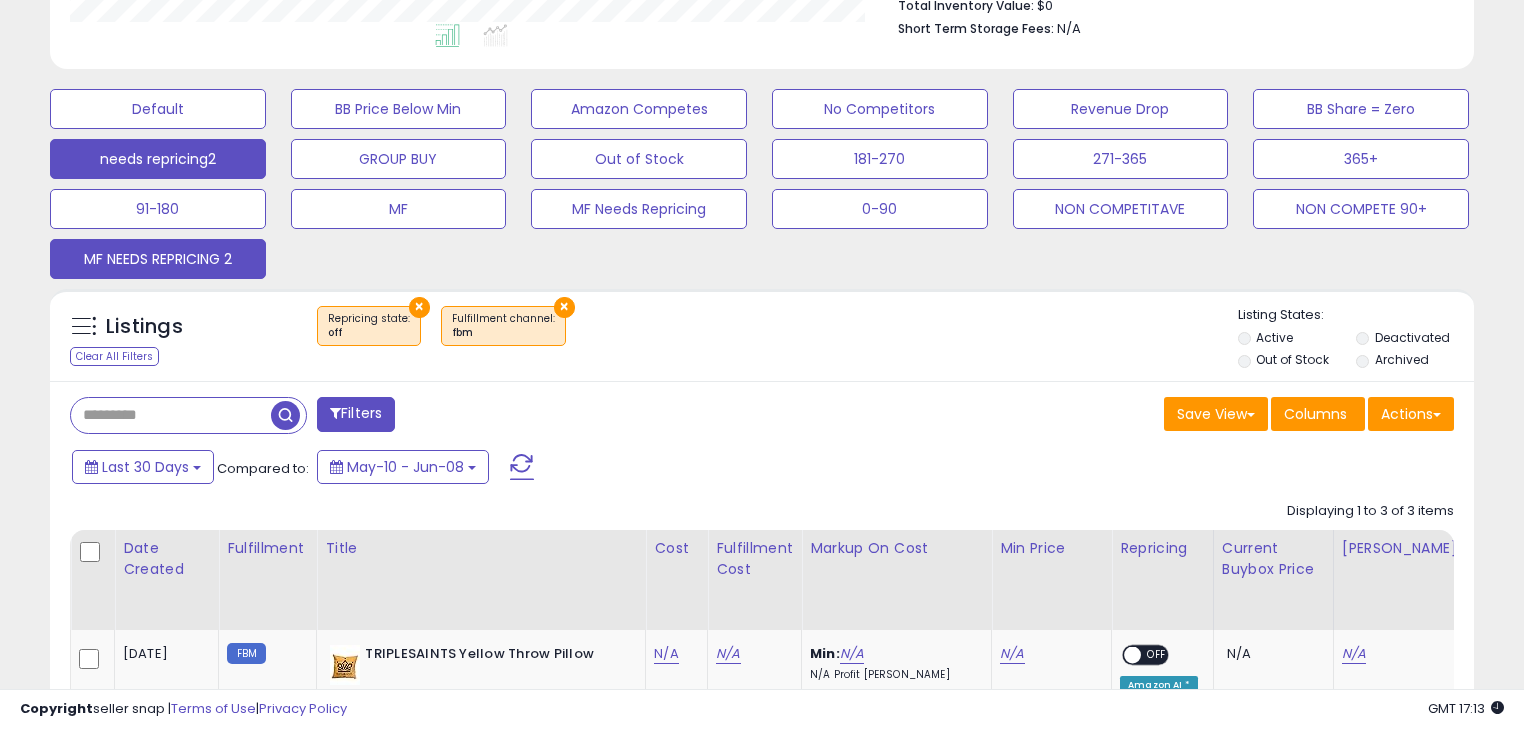 click on "needs repricing2" at bounding box center (158, 109) 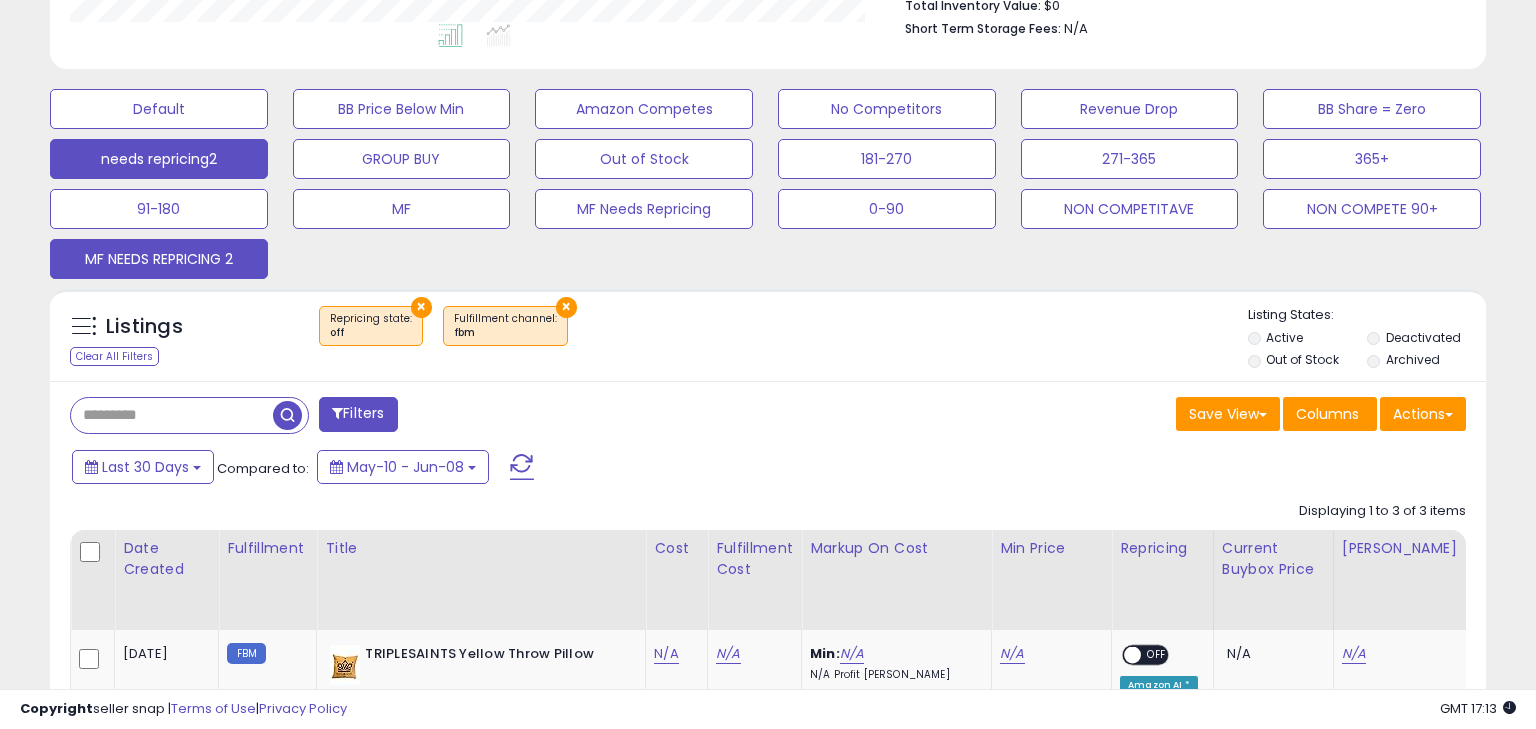 scroll, scrollTop: 999589, scrollLeft: 999168, axis: both 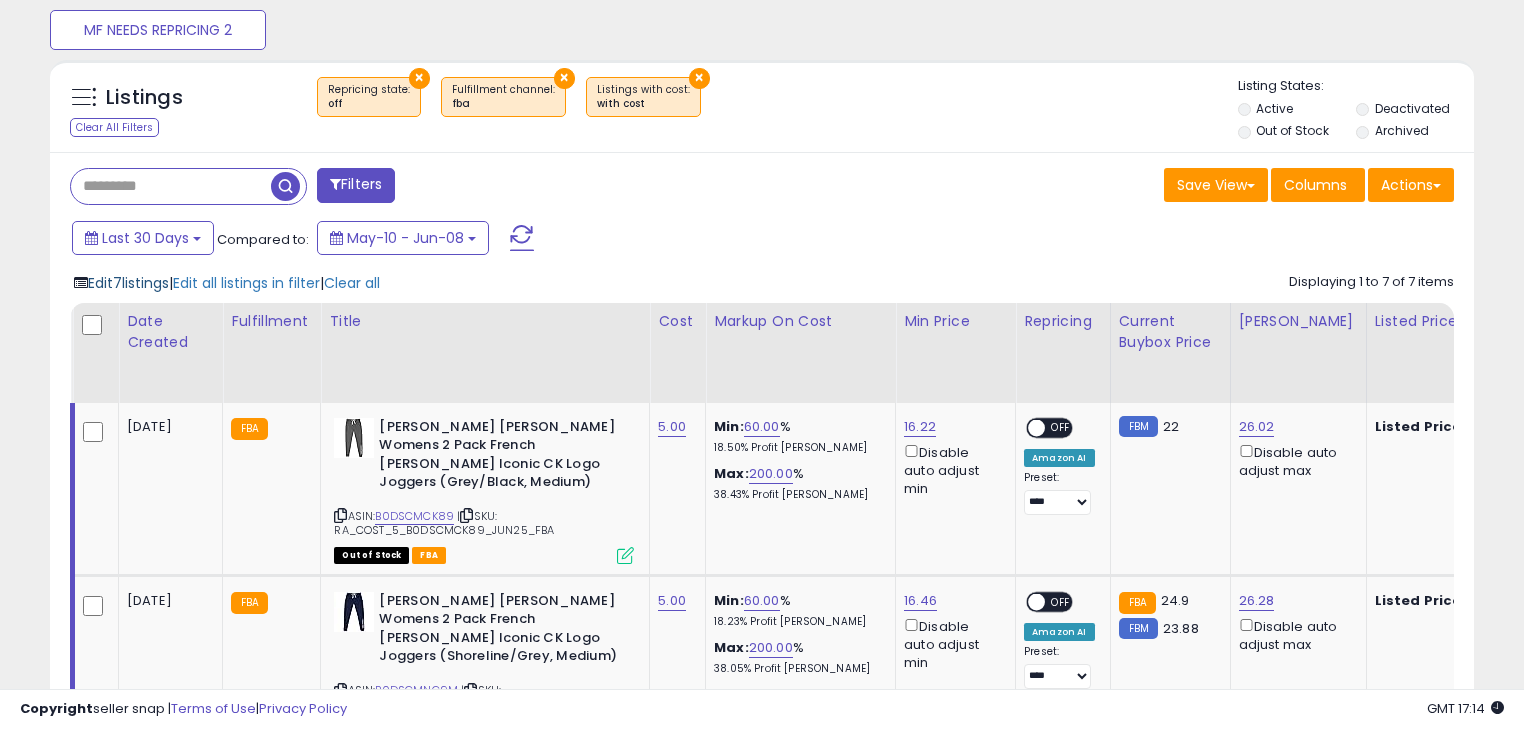 click on "Edit  7  listings" at bounding box center [128, 283] 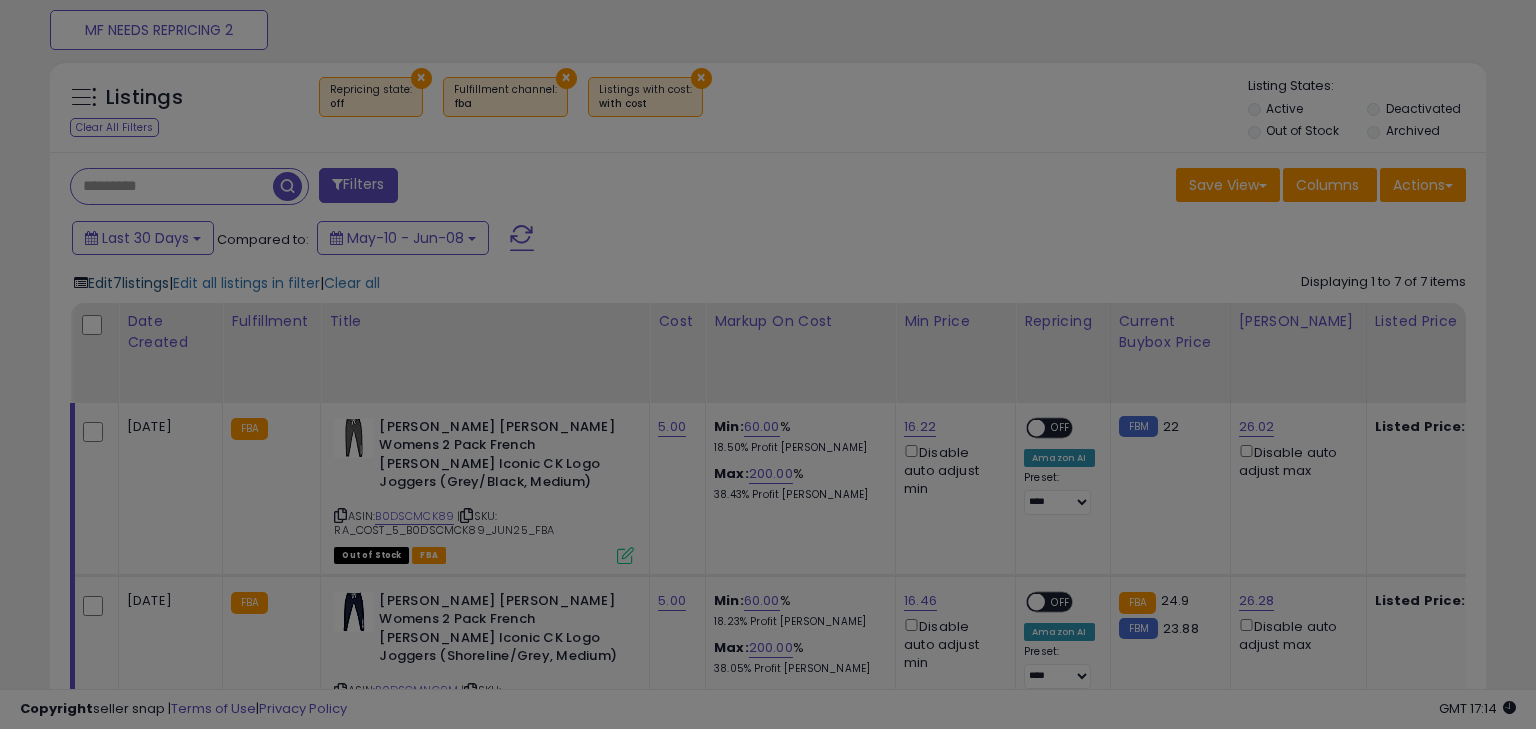 scroll, scrollTop: 999589, scrollLeft: 999168, axis: both 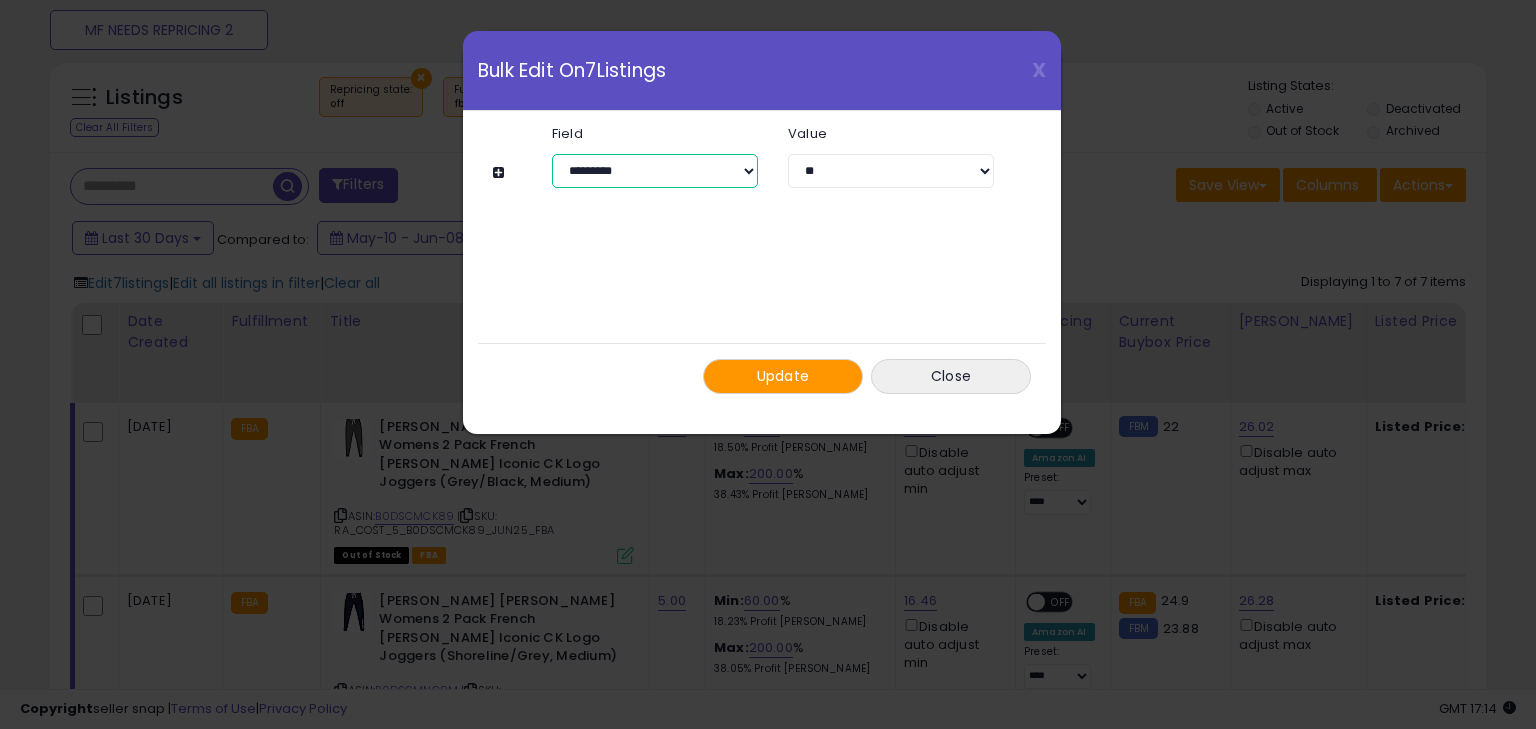 click on "**********" at bounding box center (655, 171) 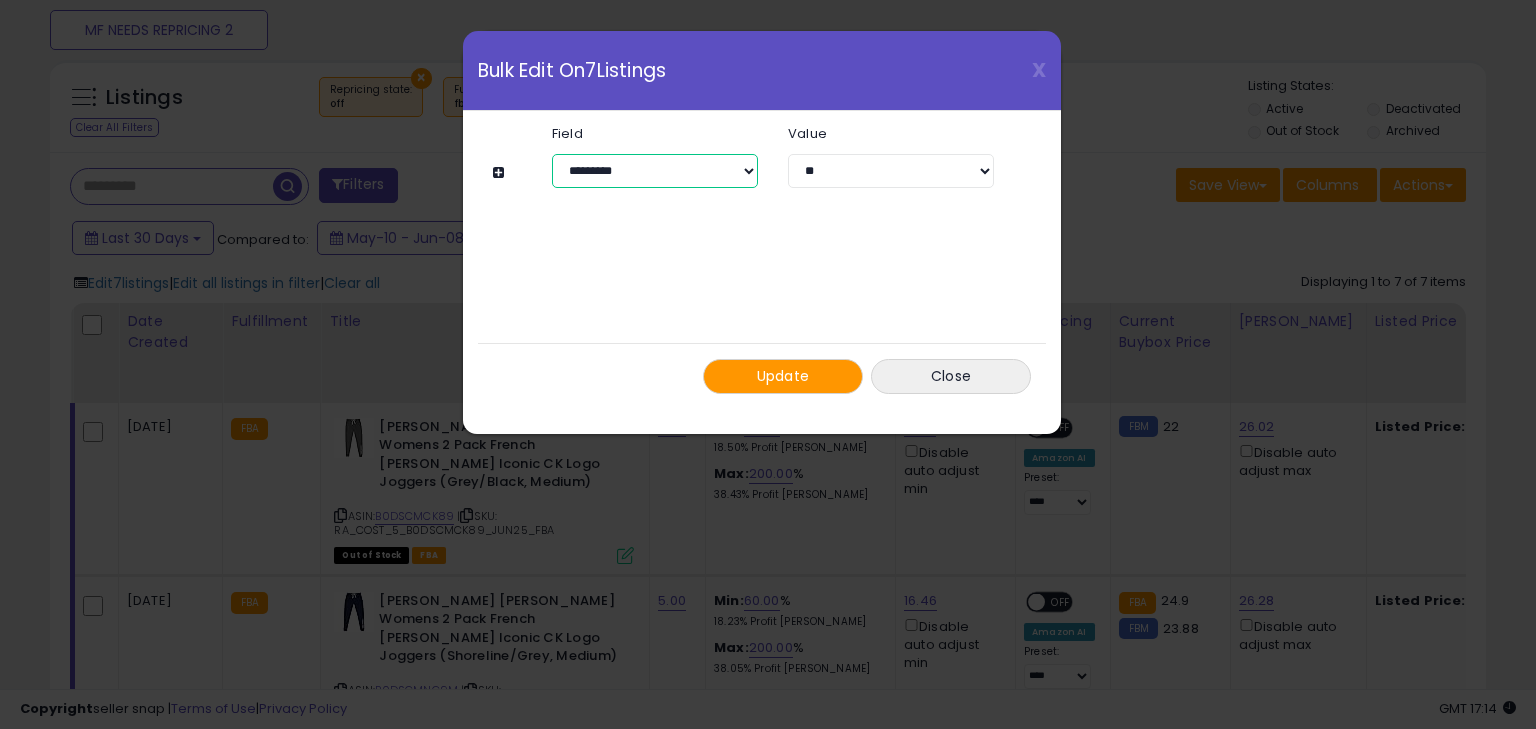 select on "**********" 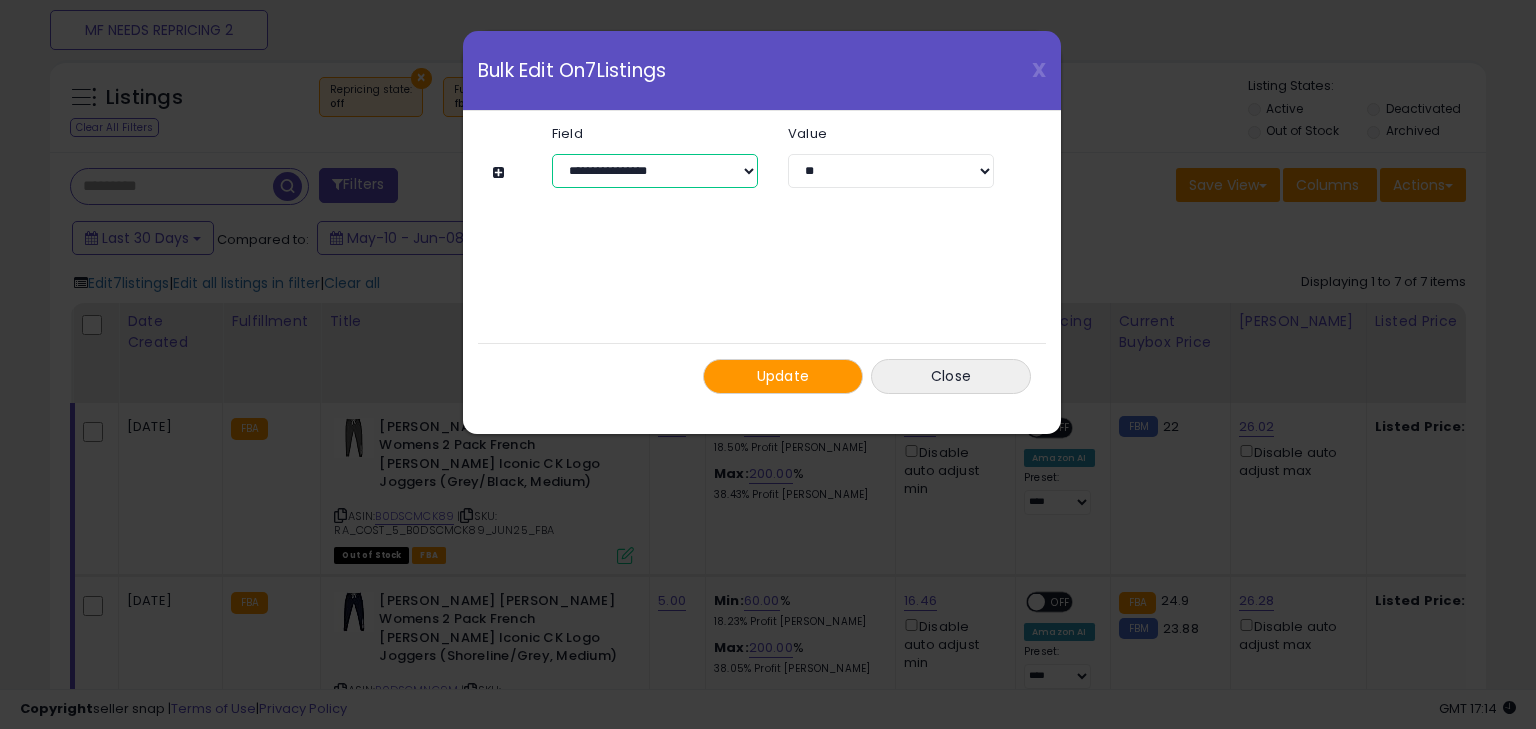 click on "**********" at bounding box center [655, 171] 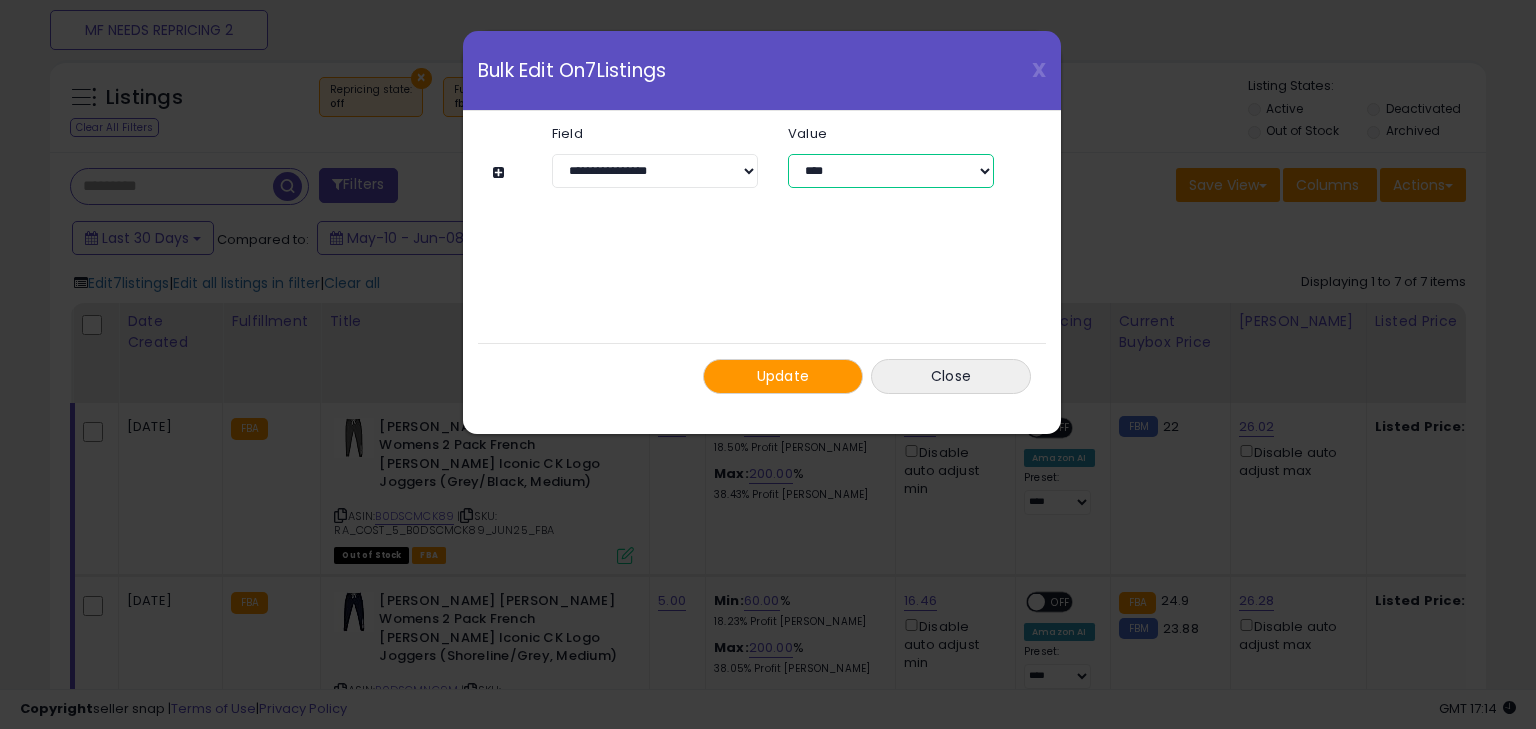 click on "**********" at bounding box center (891, 171) 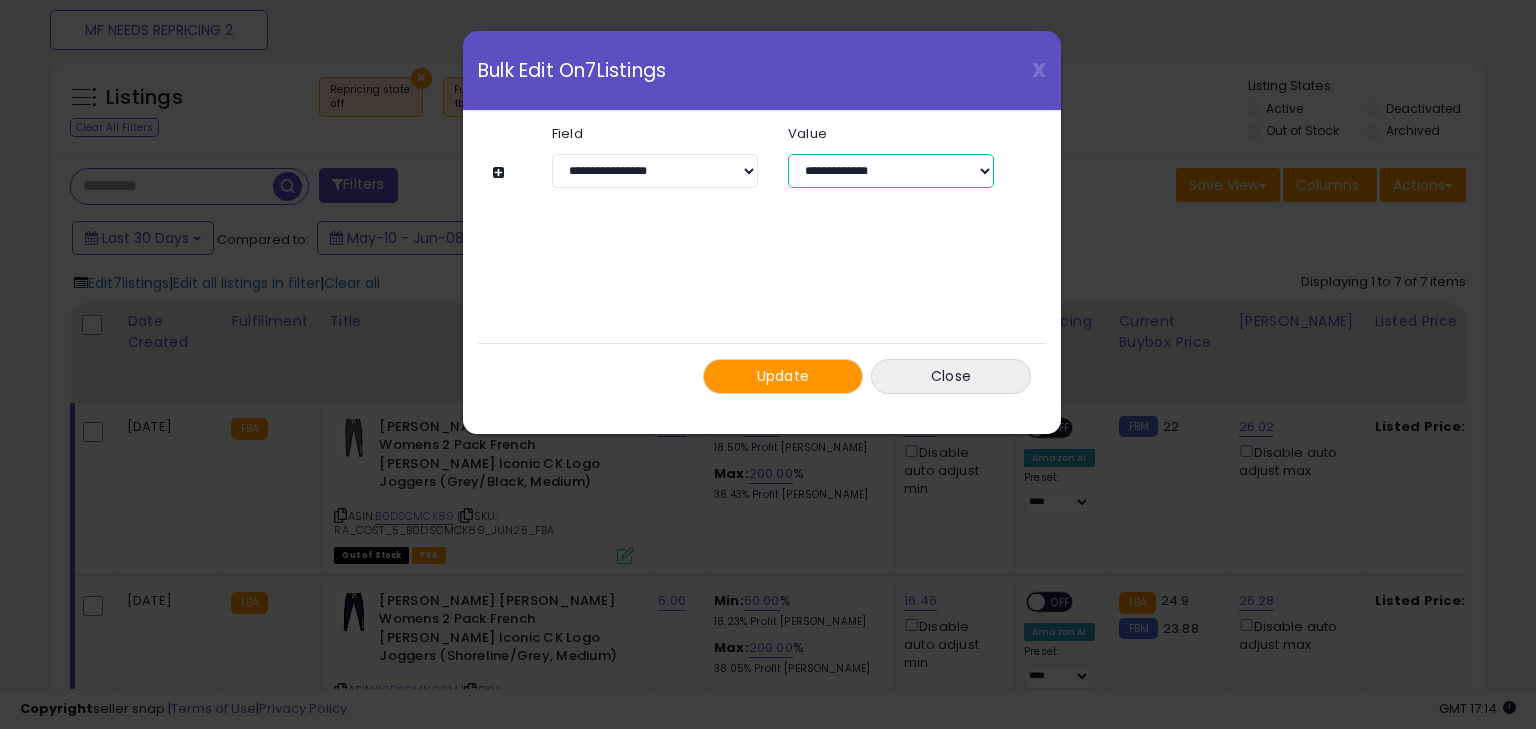 click on "**********" at bounding box center (891, 171) 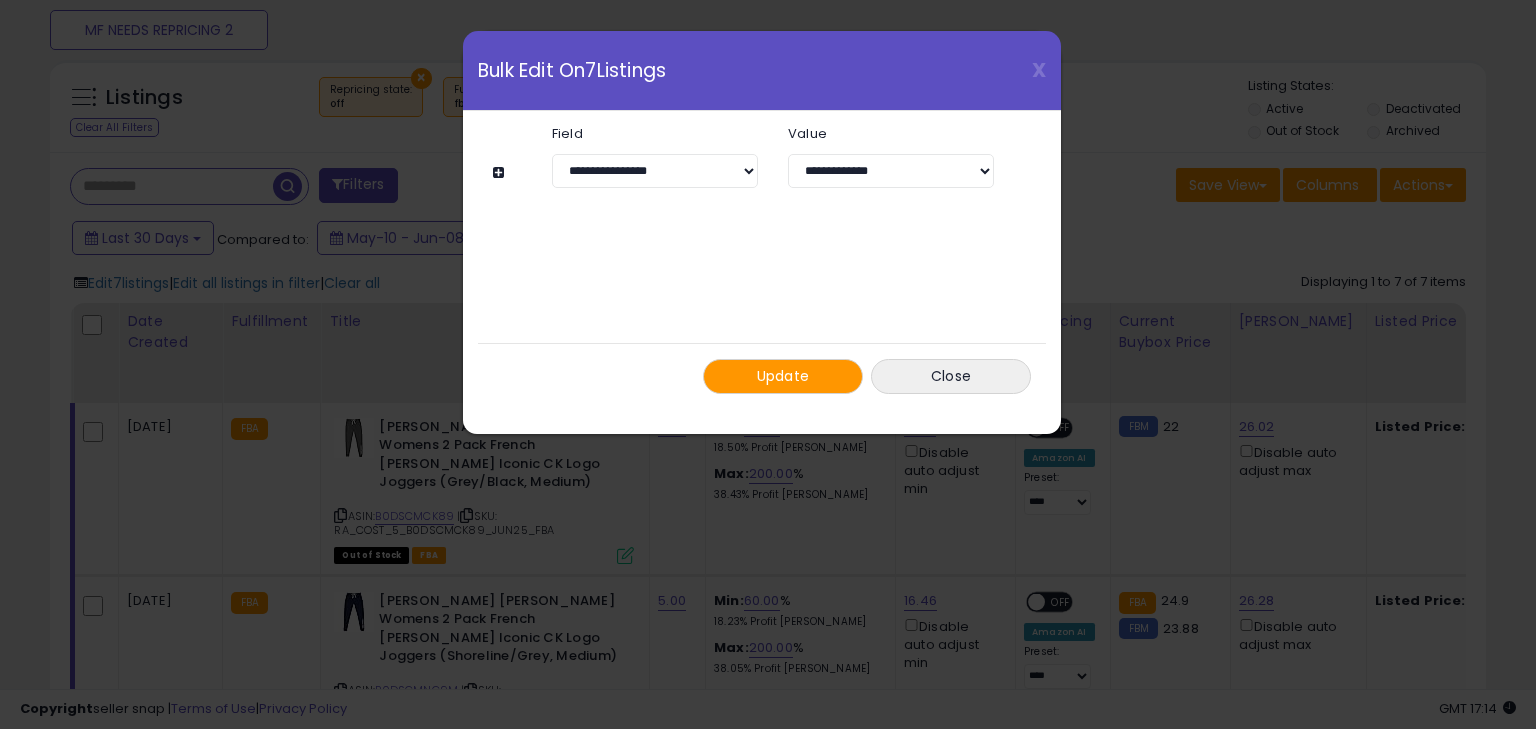 click on "Update" at bounding box center [783, 376] 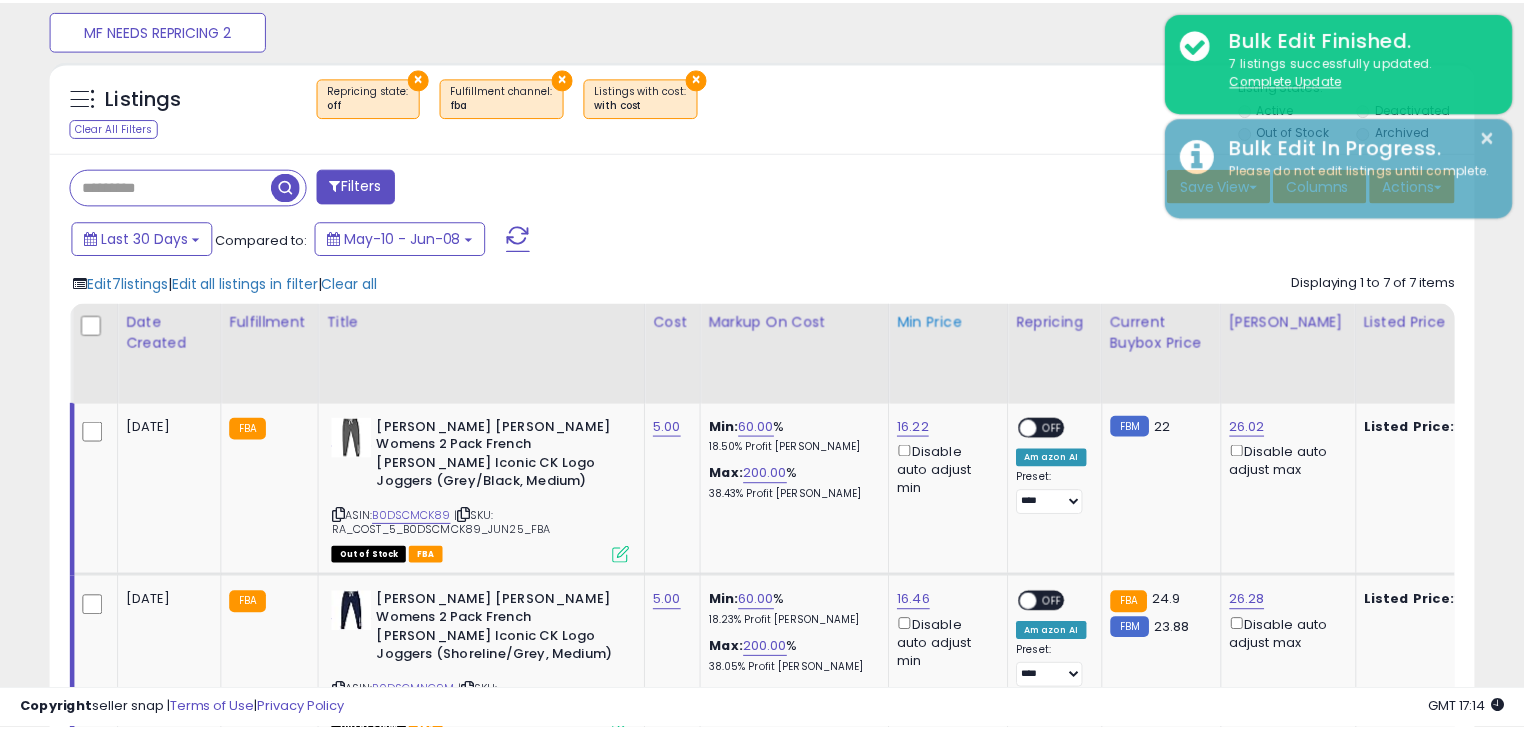 scroll, scrollTop: 409, scrollLeft: 824, axis: both 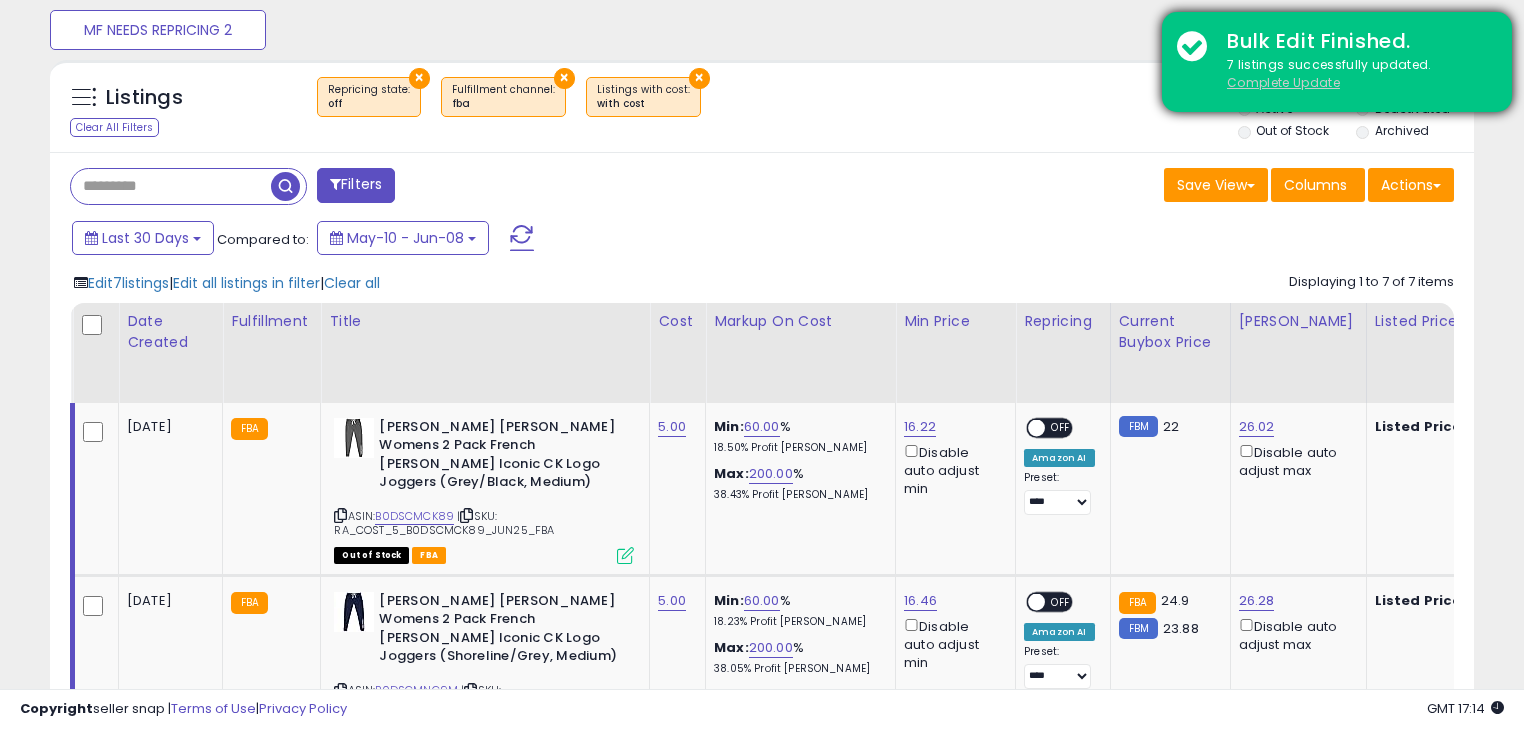 click on "Complete Update" at bounding box center [1283, 82] 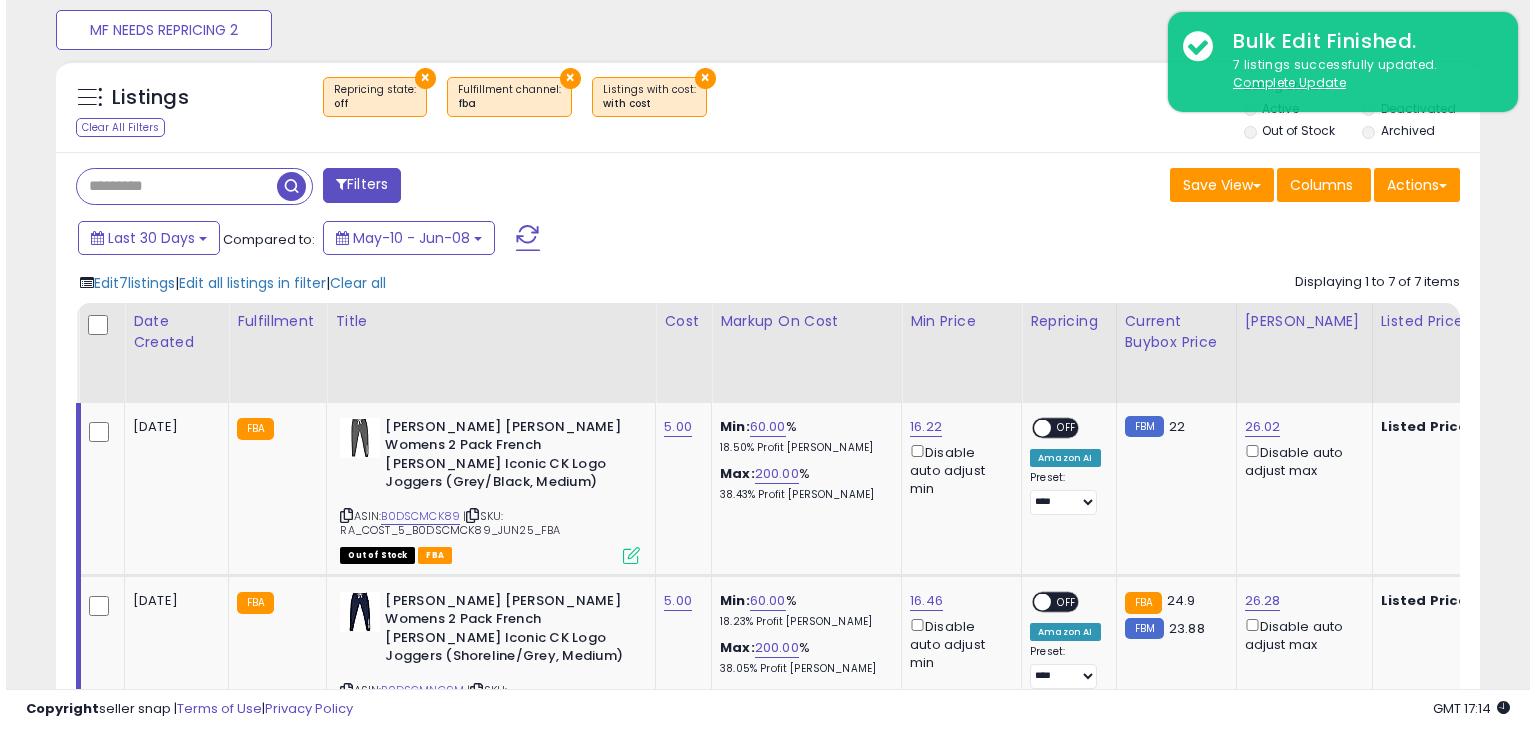 scroll, scrollTop: 608, scrollLeft: 0, axis: vertical 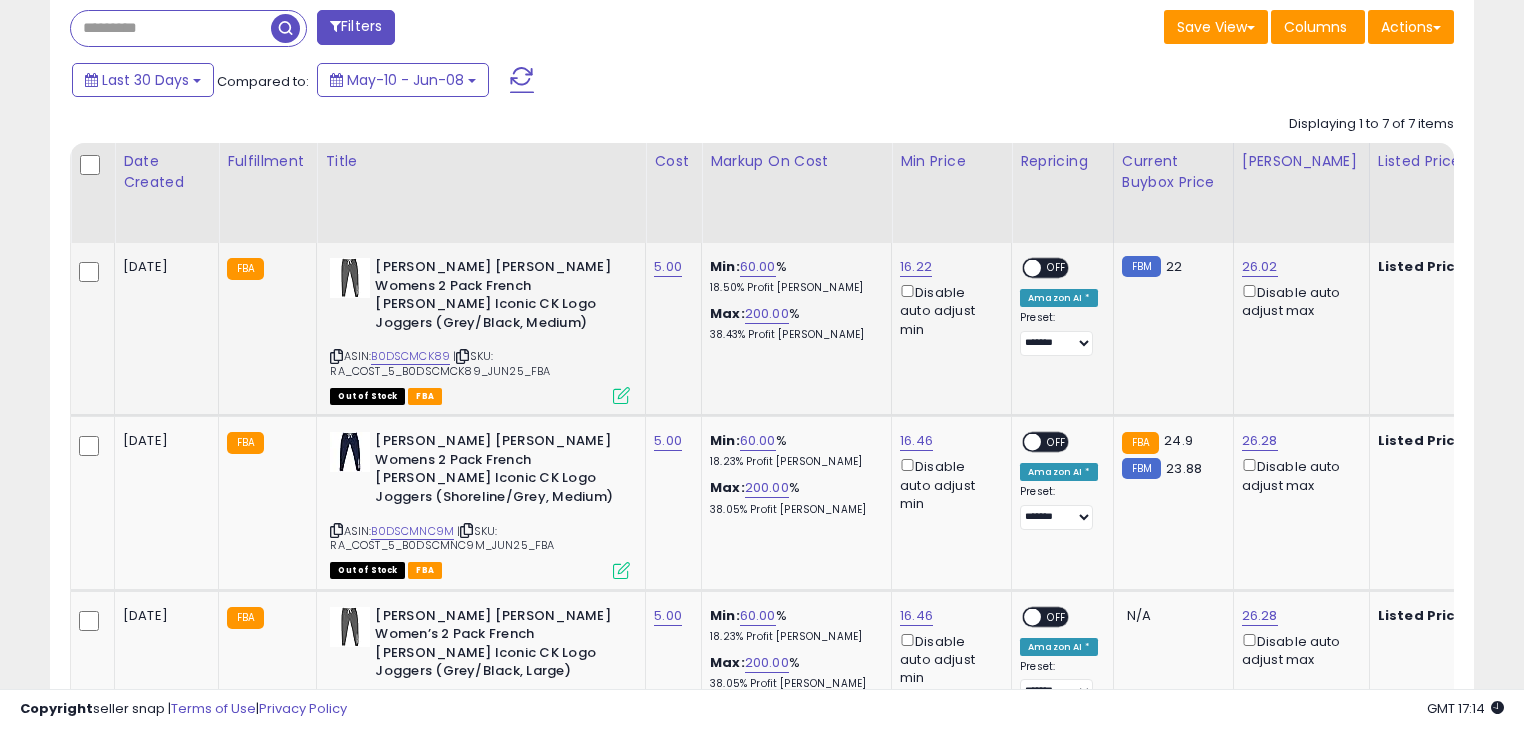 click on "OFF" at bounding box center (1057, 268) 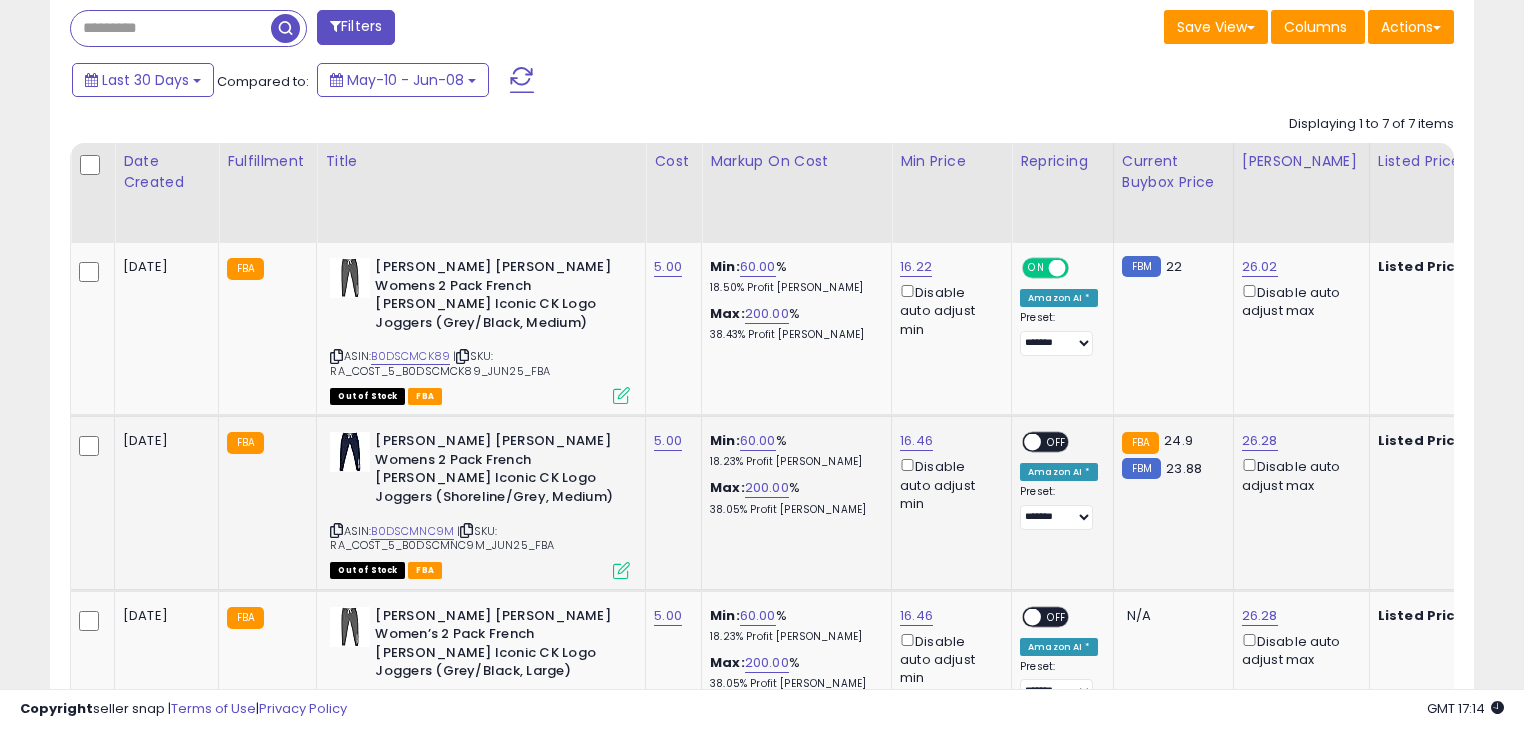 click on "OFF" at bounding box center (1057, 442) 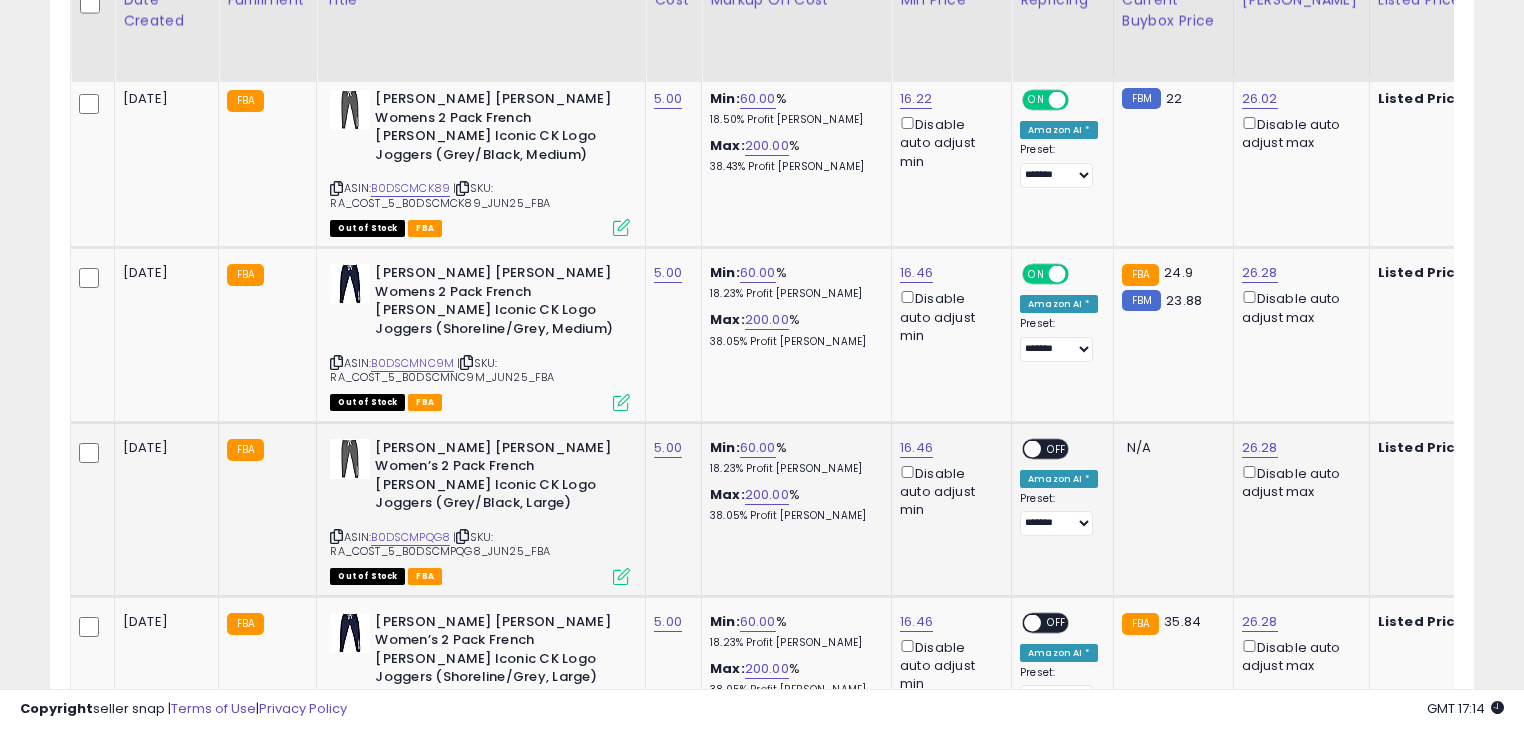 scroll, scrollTop: 1168, scrollLeft: 0, axis: vertical 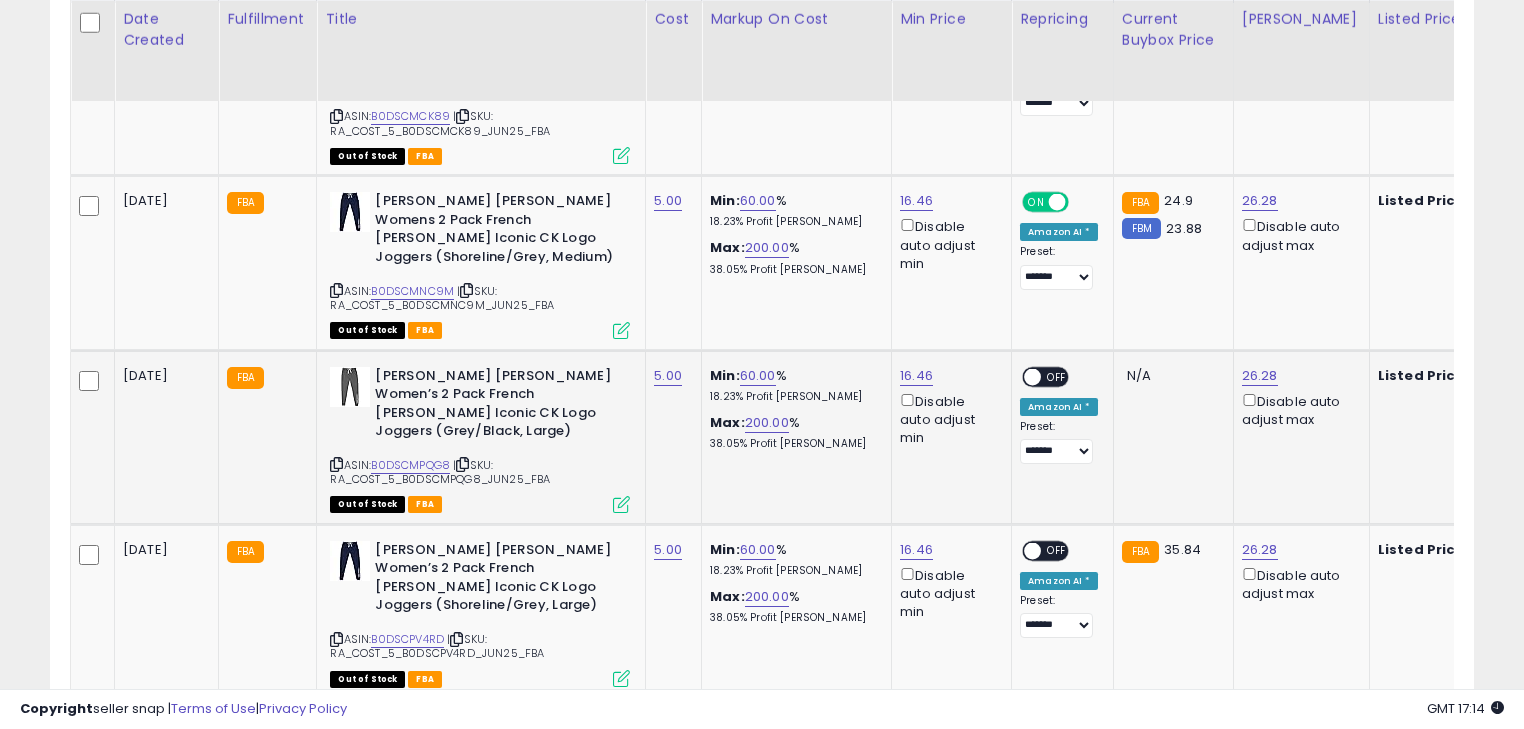 click on "OFF" at bounding box center (1057, 376) 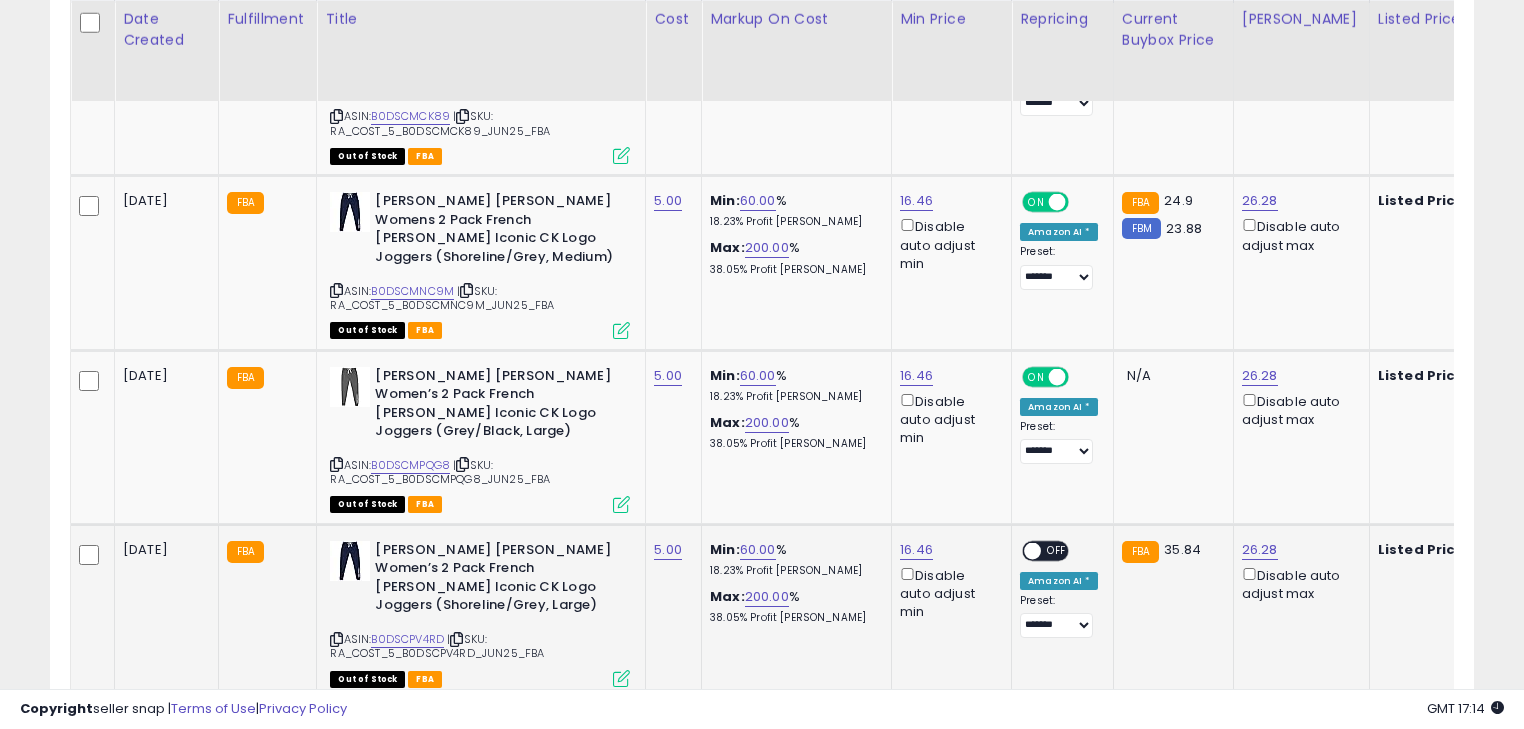 click on "OFF" at bounding box center (1057, 550) 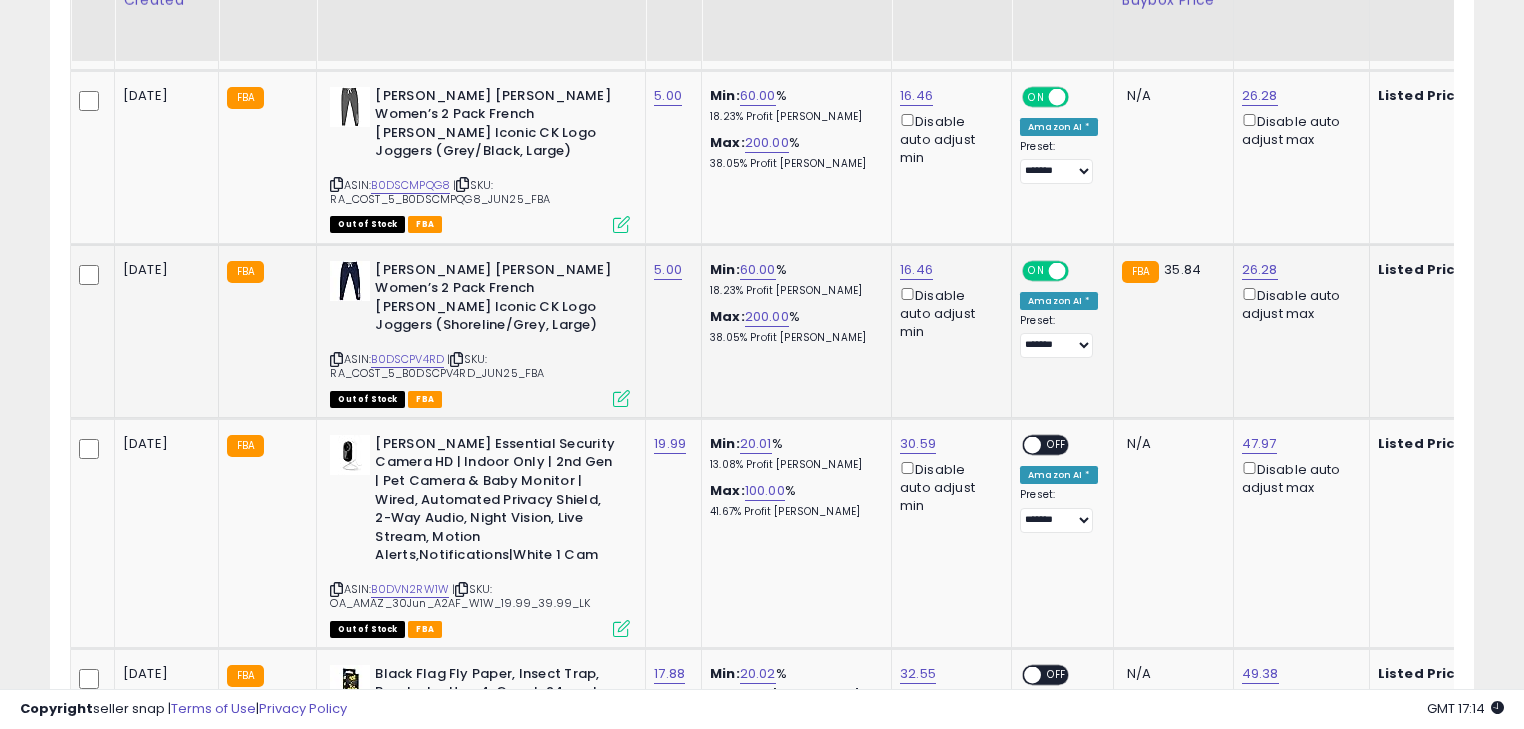 scroll, scrollTop: 1488, scrollLeft: 0, axis: vertical 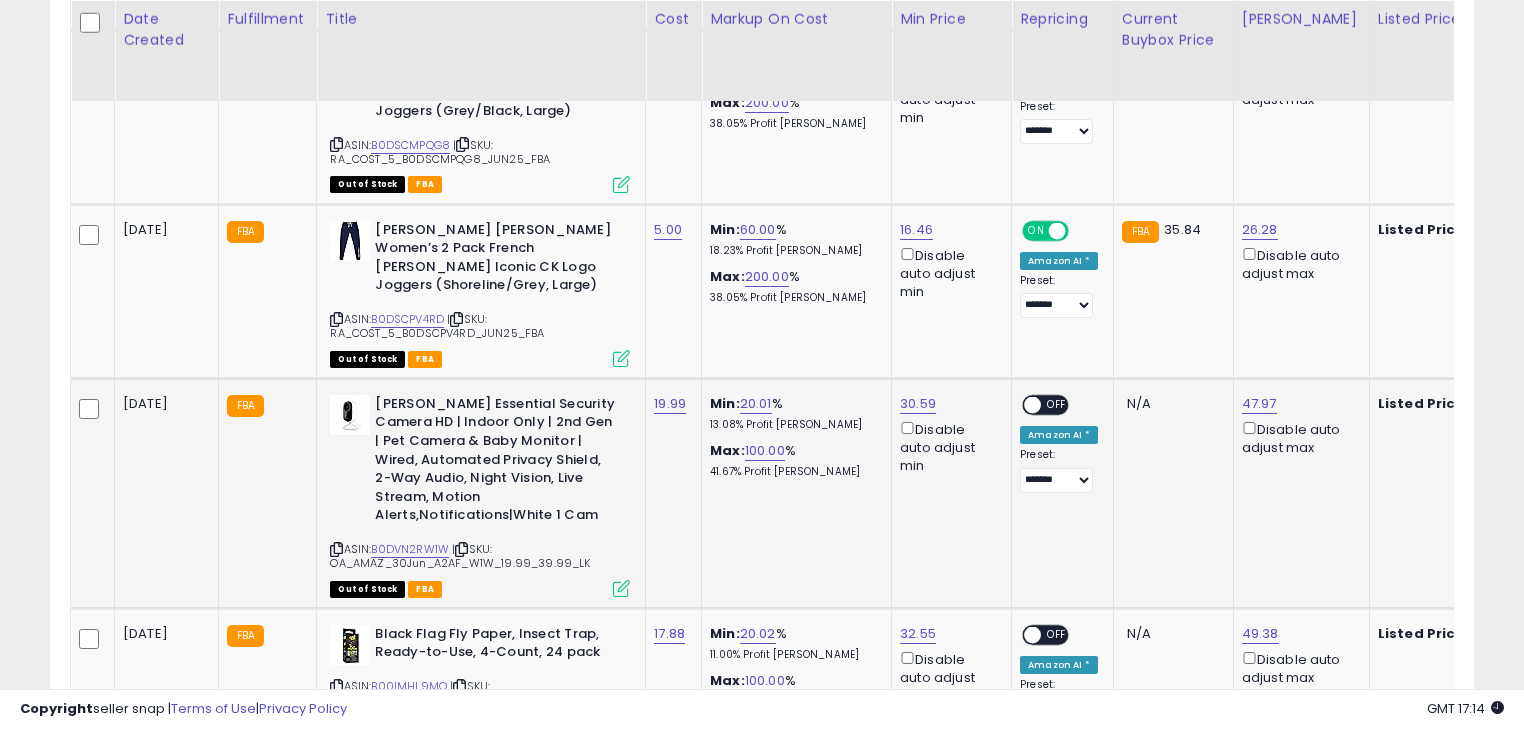 click on "OFF" at bounding box center (1057, 405) 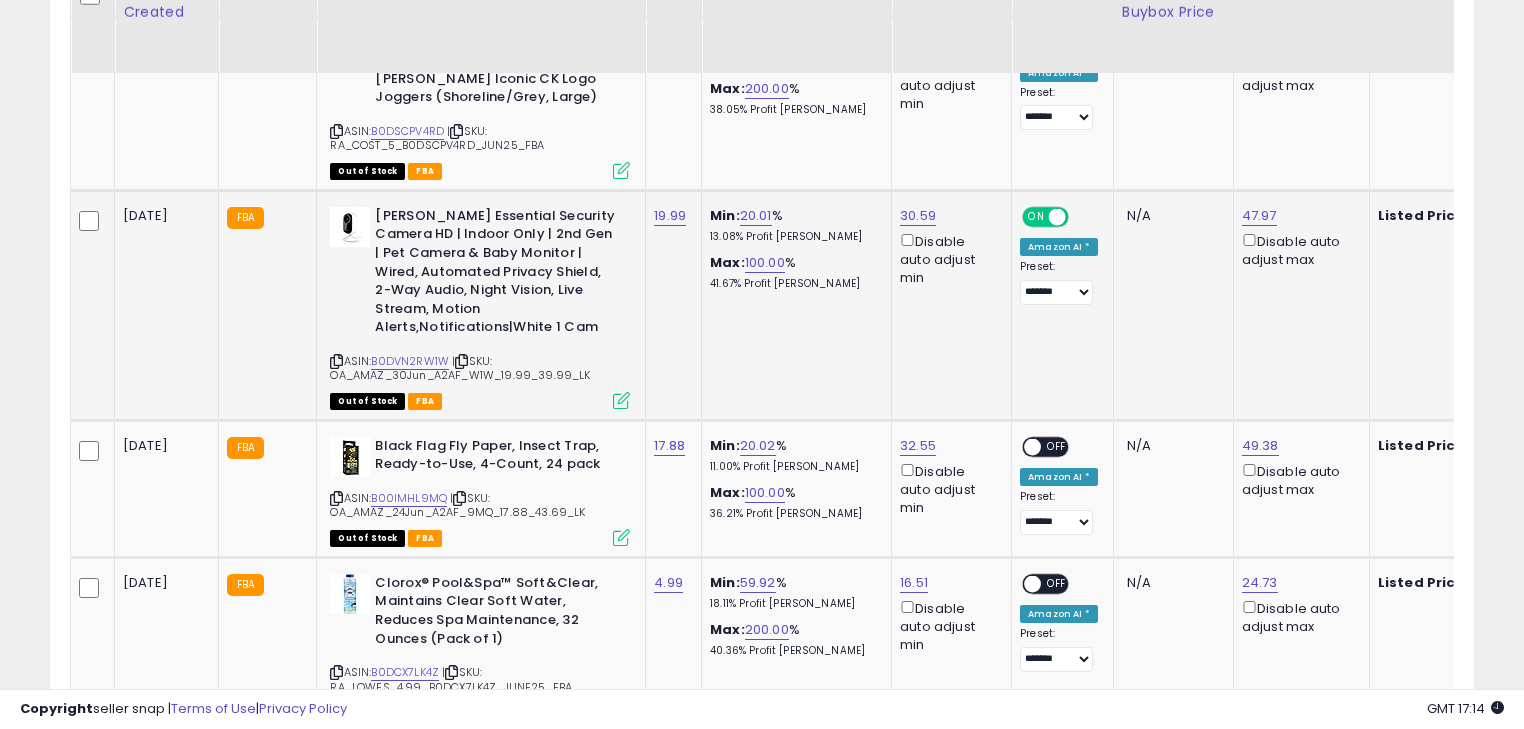 scroll, scrollTop: 1648, scrollLeft: 0, axis: vertical 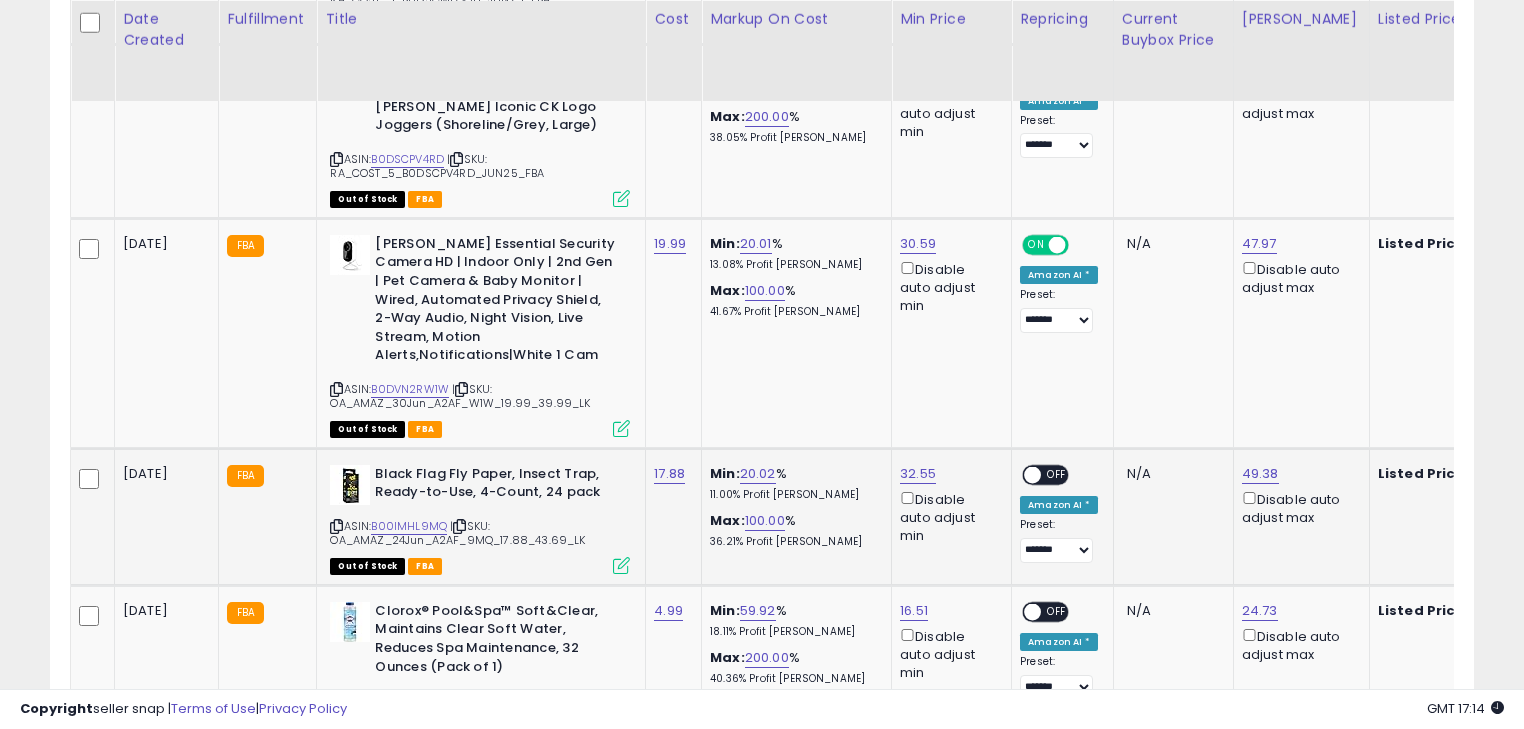 click on "OFF" at bounding box center (1057, 474) 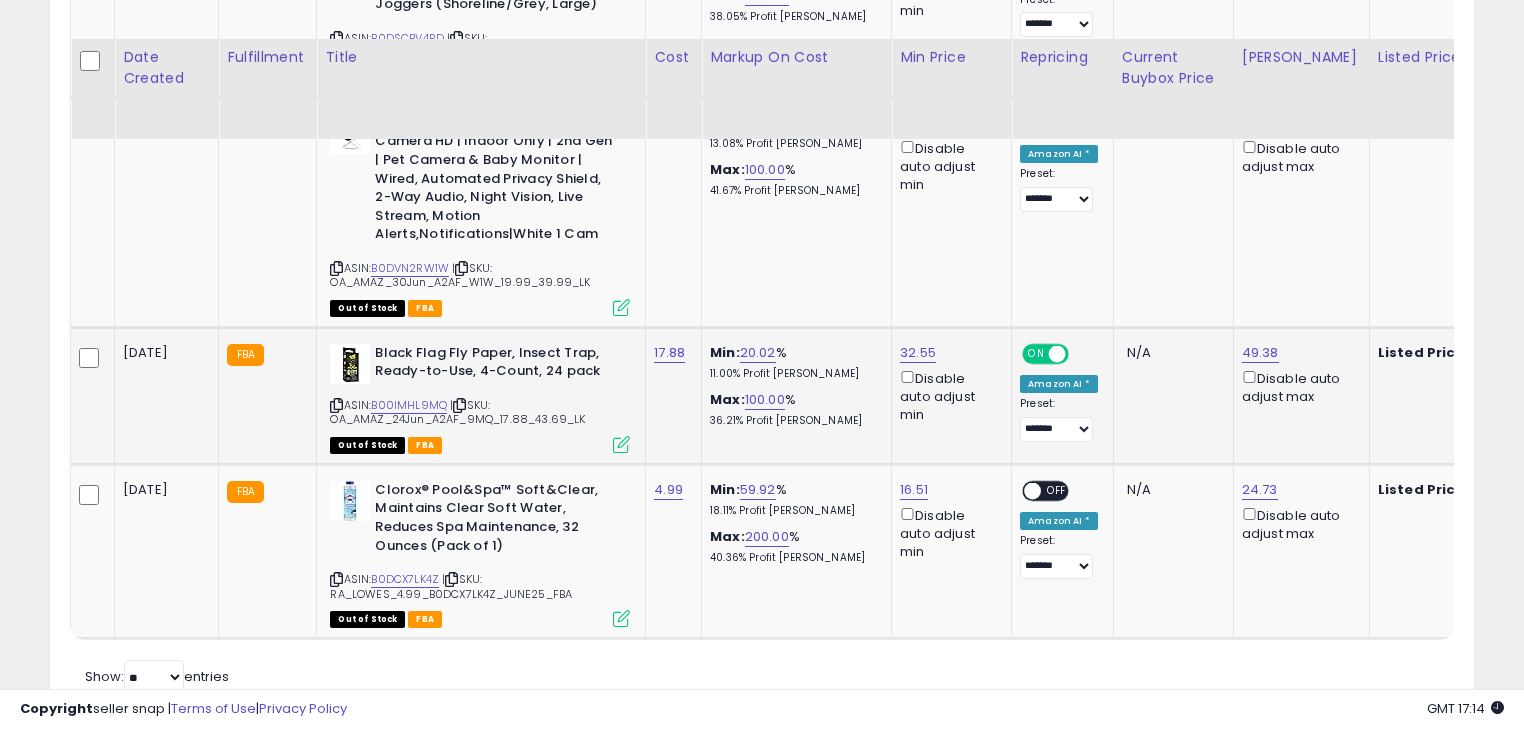 scroll, scrollTop: 1808, scrollLeft: 0, axis: vertical 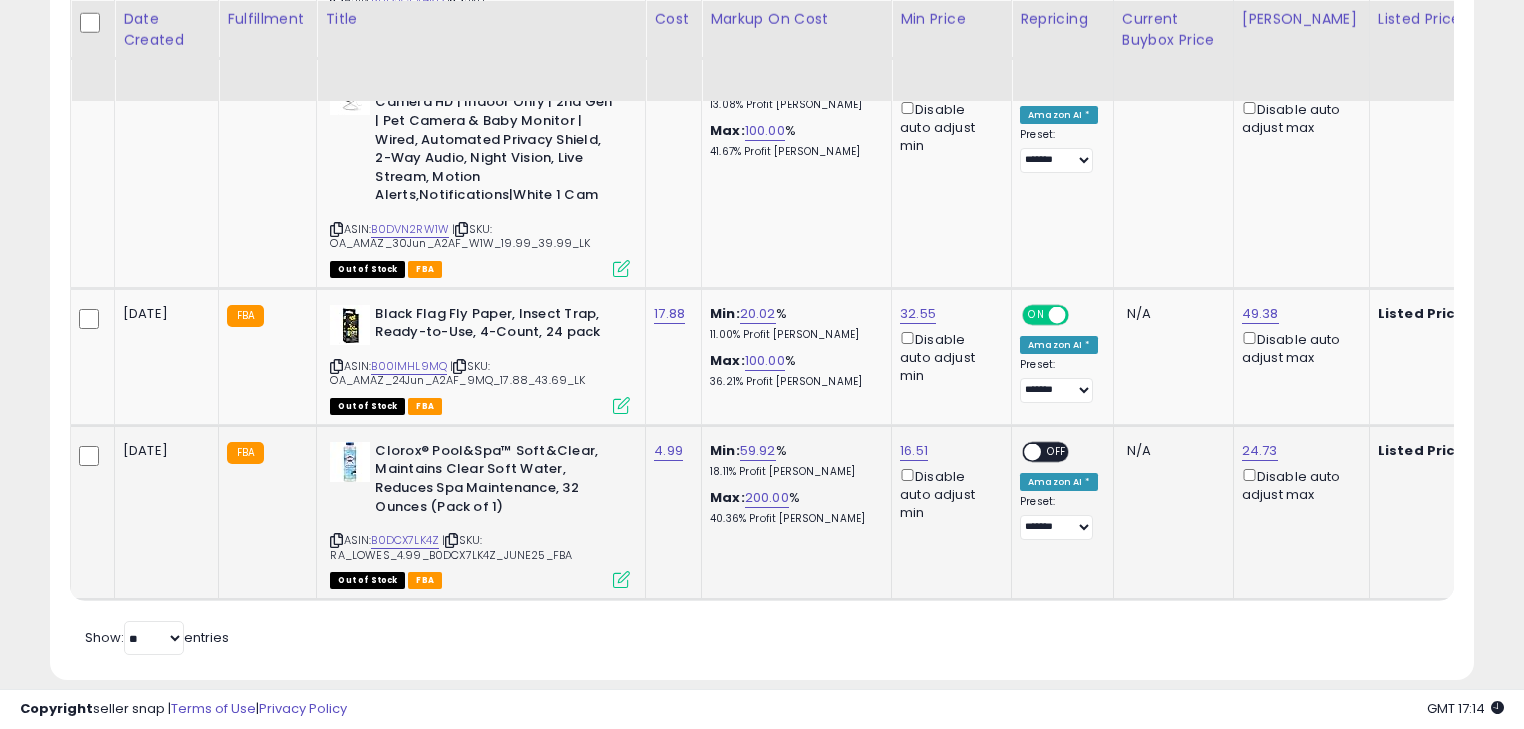 click on "OFF" at bounding box center [1057, 451] 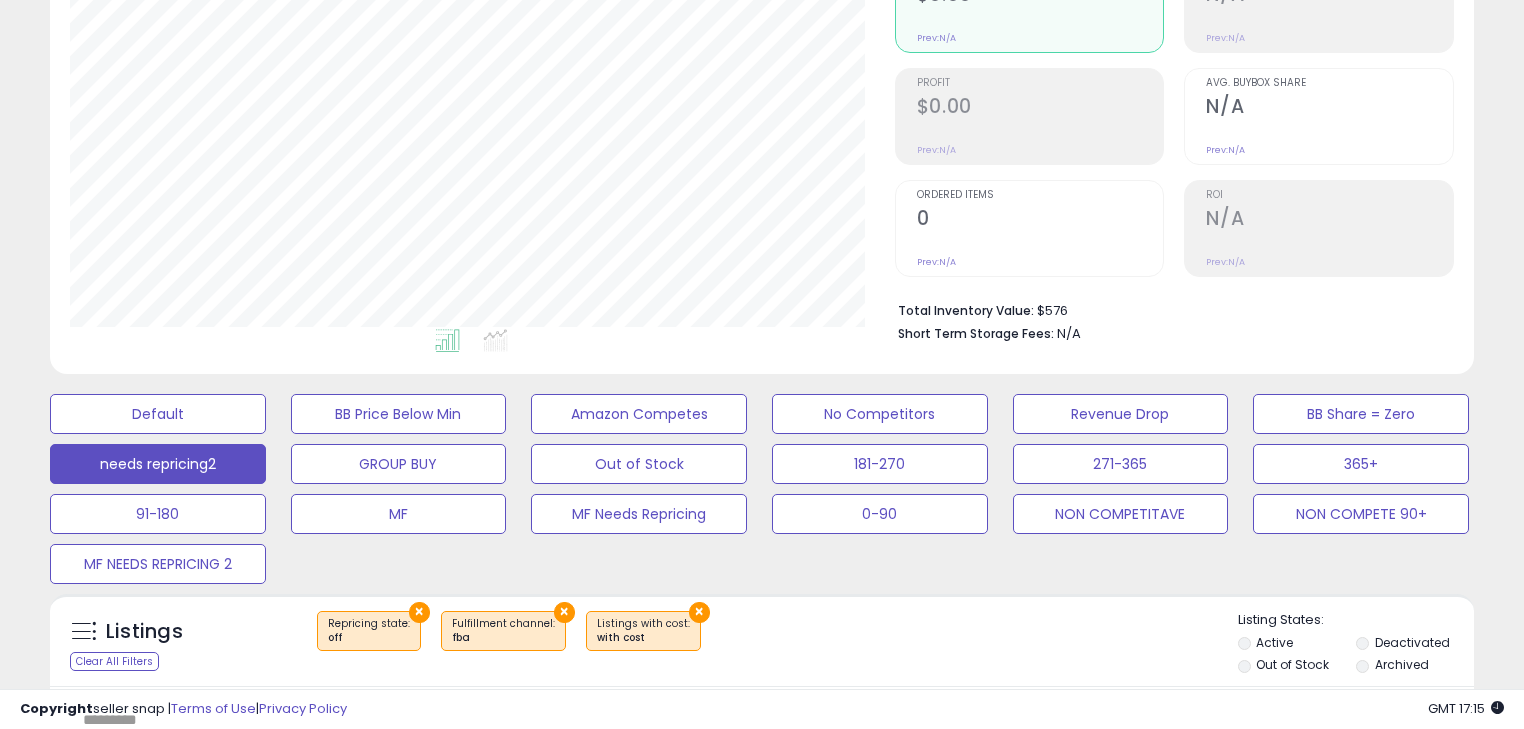scroll, scrollTop: 208, scrollLeft: 0, axis: vertical 